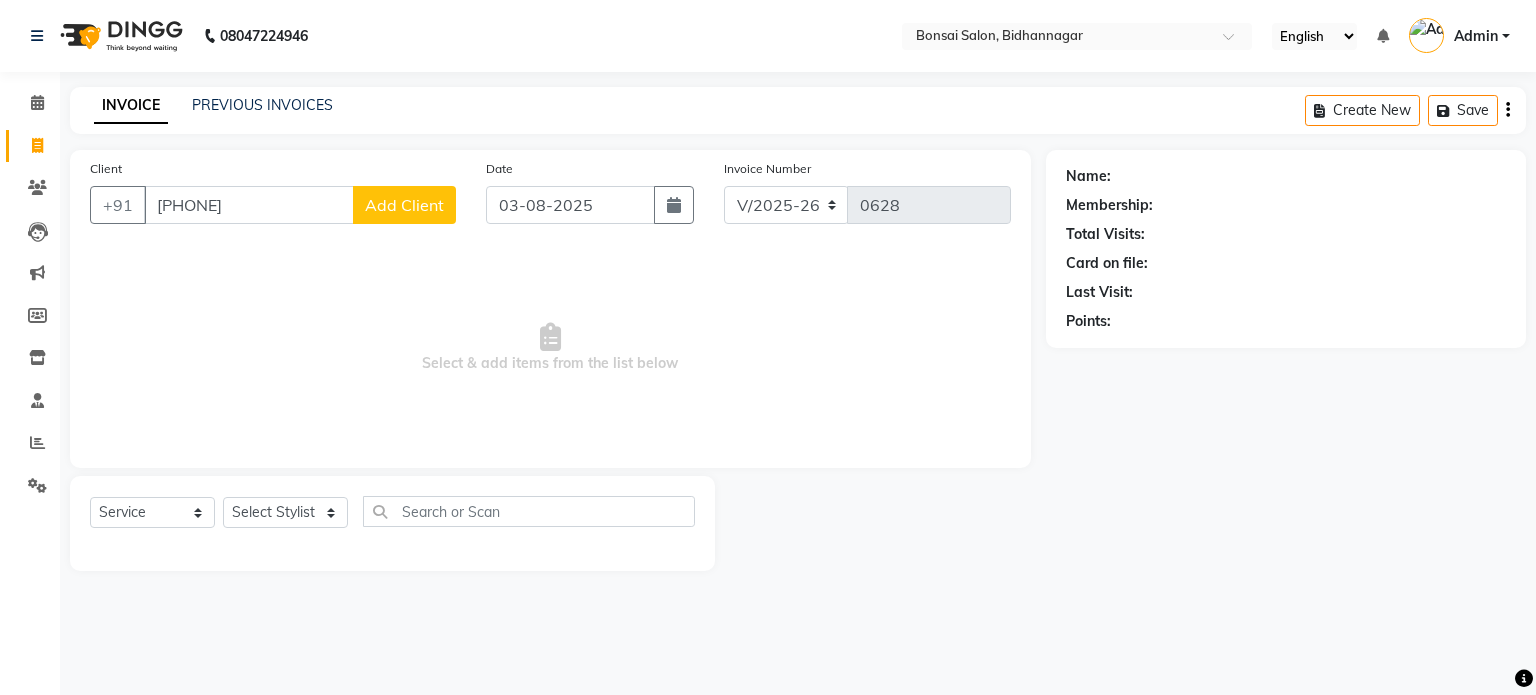 select on "6719" 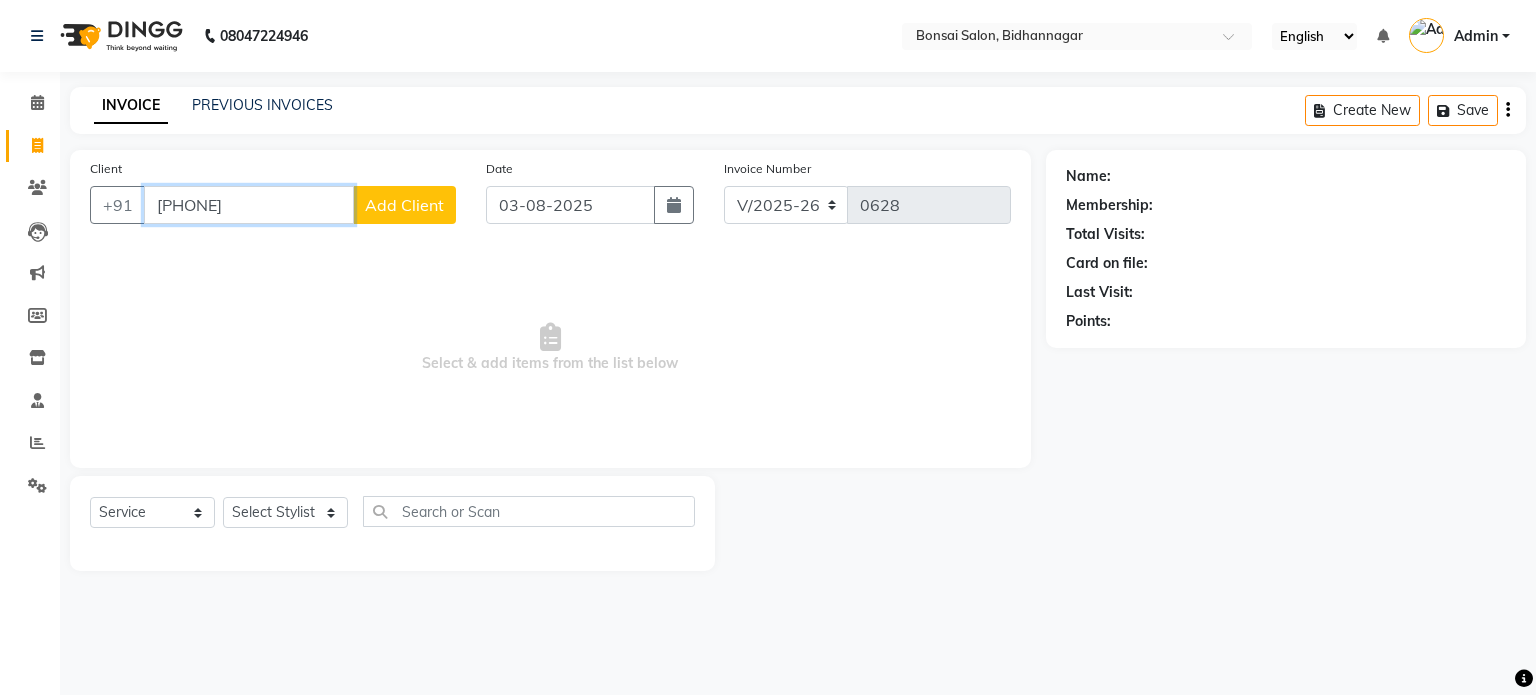 click on "[PHONE]" at bounding box center [249, 205] 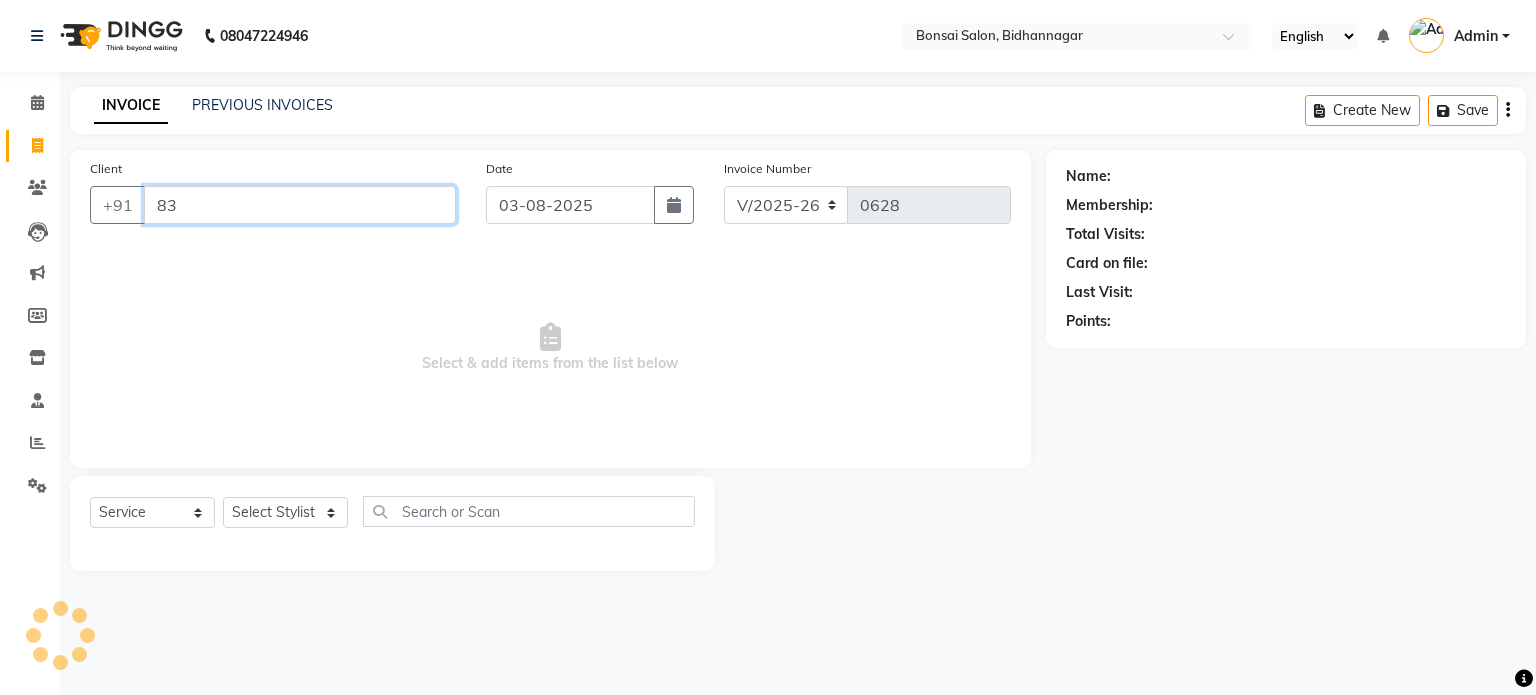 type on "8" 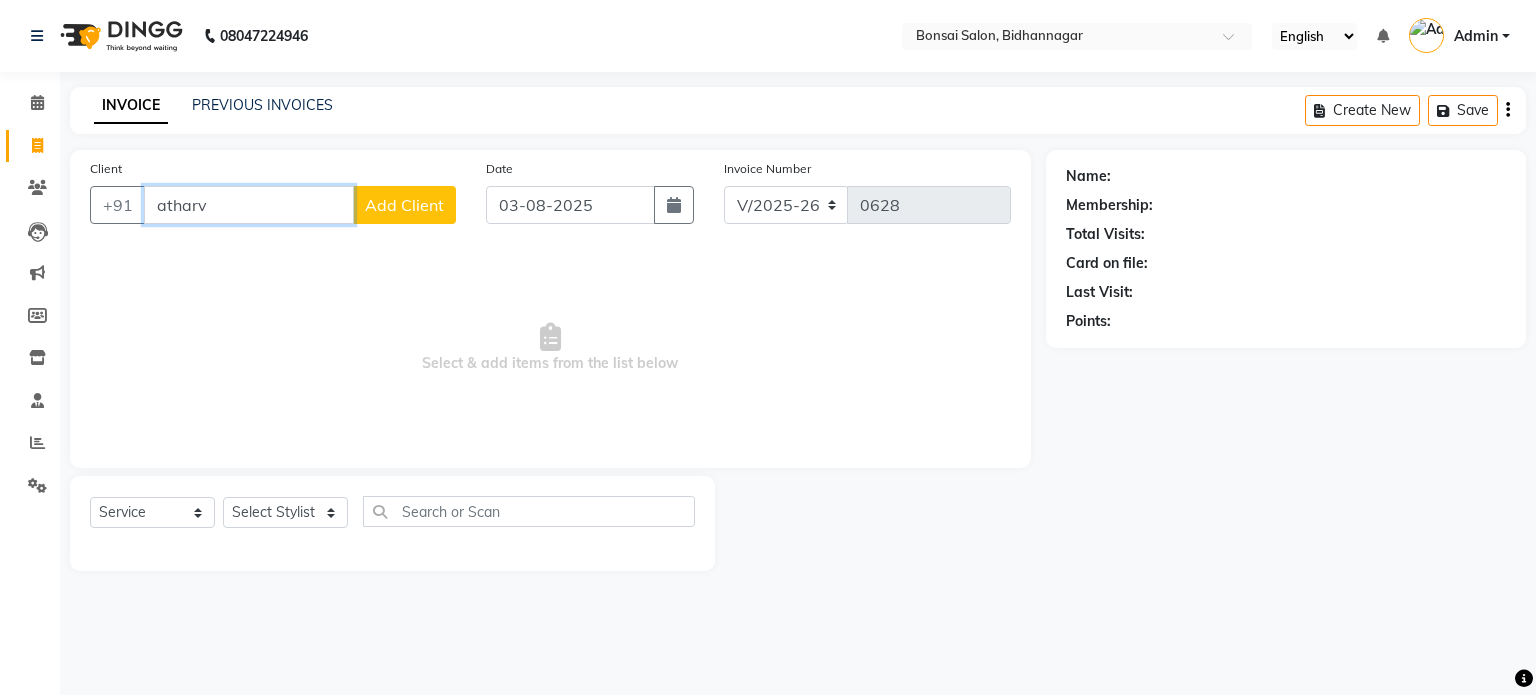 type on "atharv" 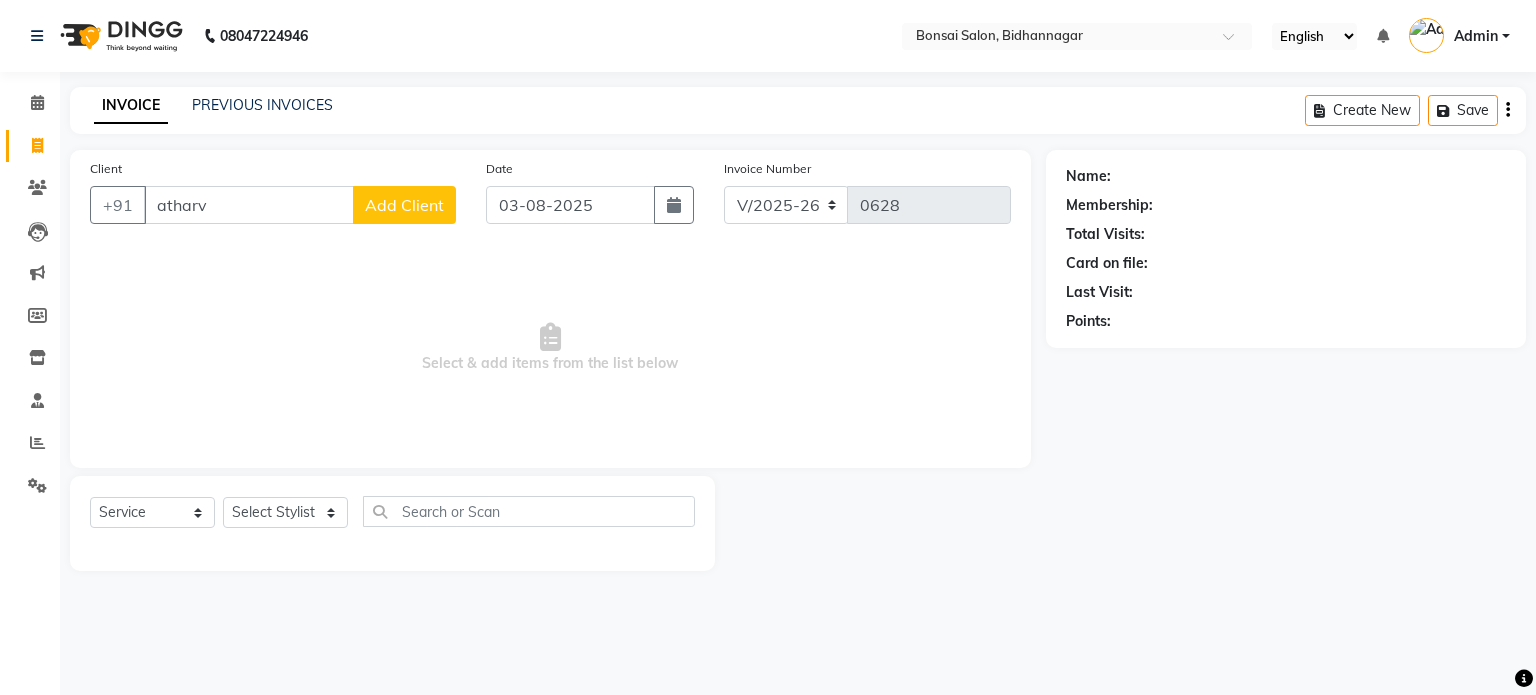 click on "Add Client" 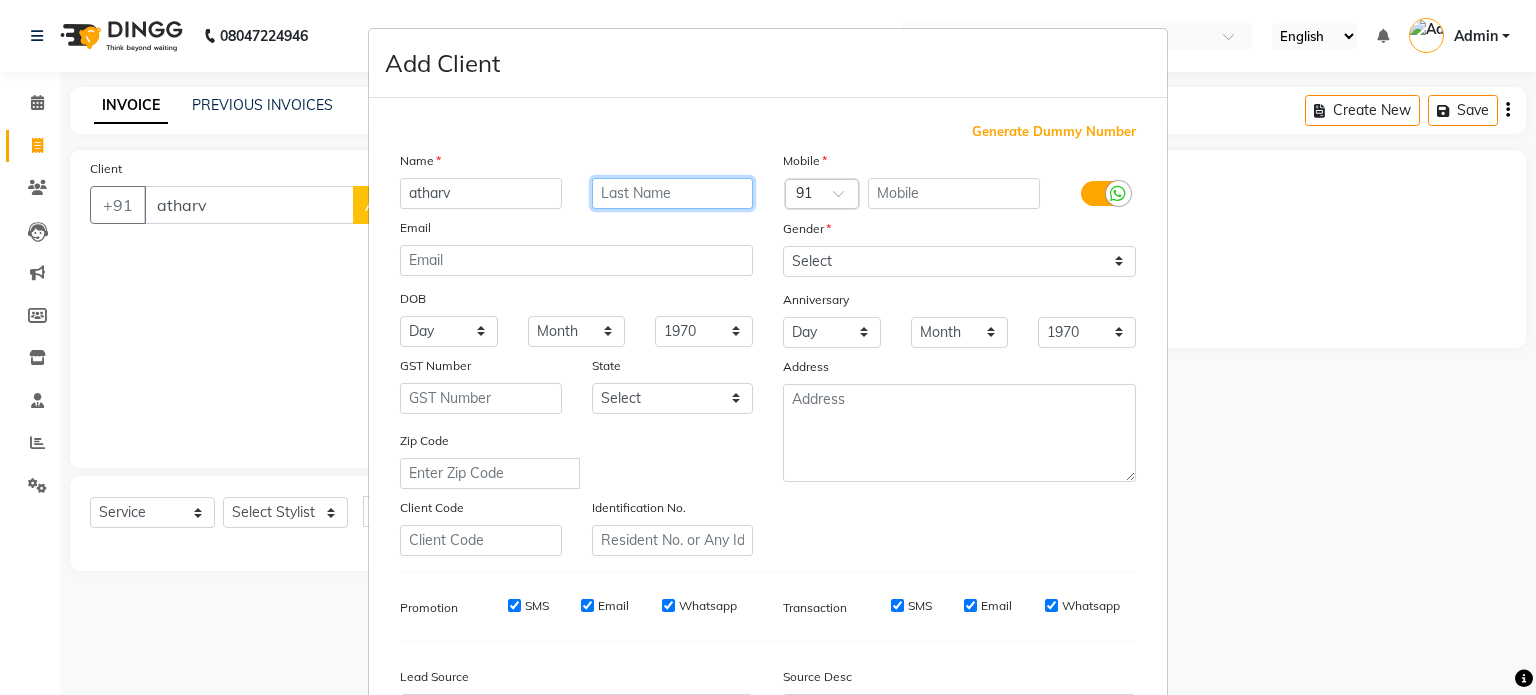 click at bounding box center (673, 193) 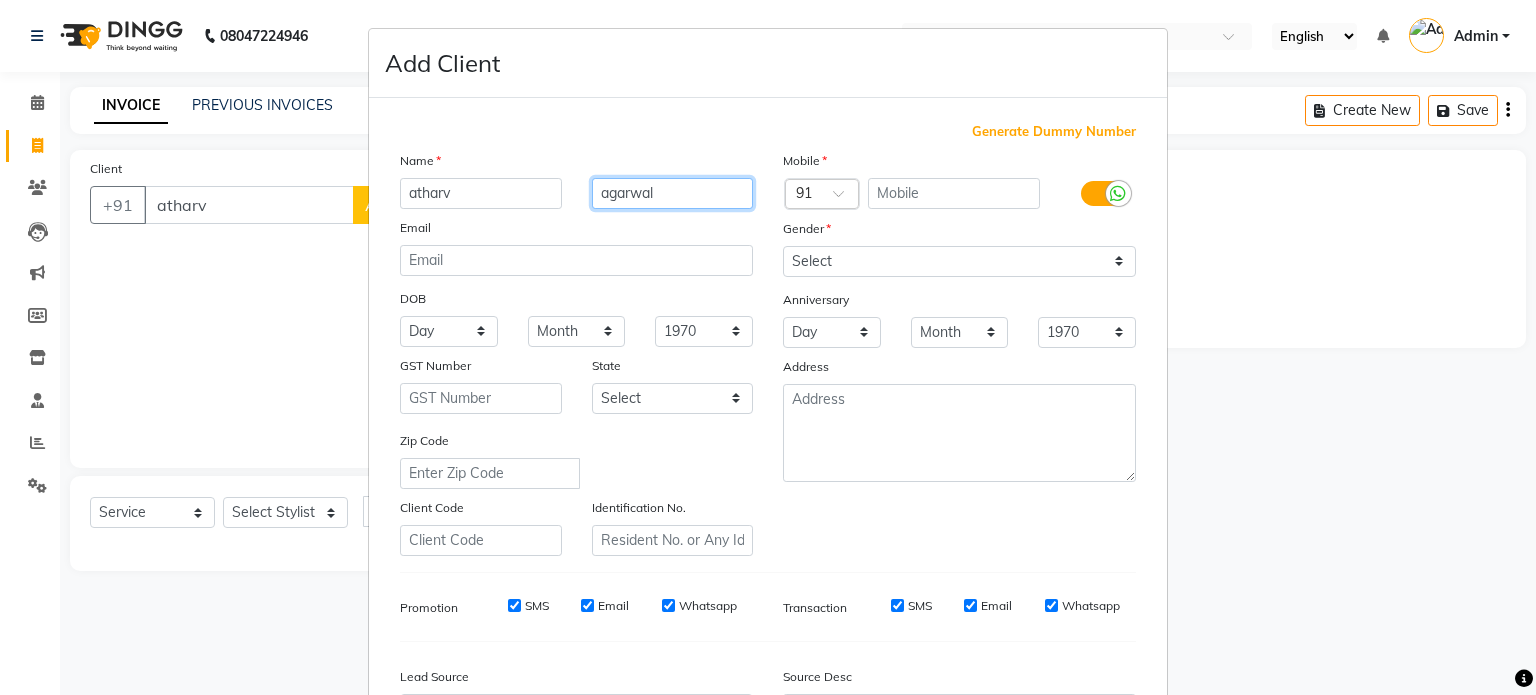 type on "agarwal" 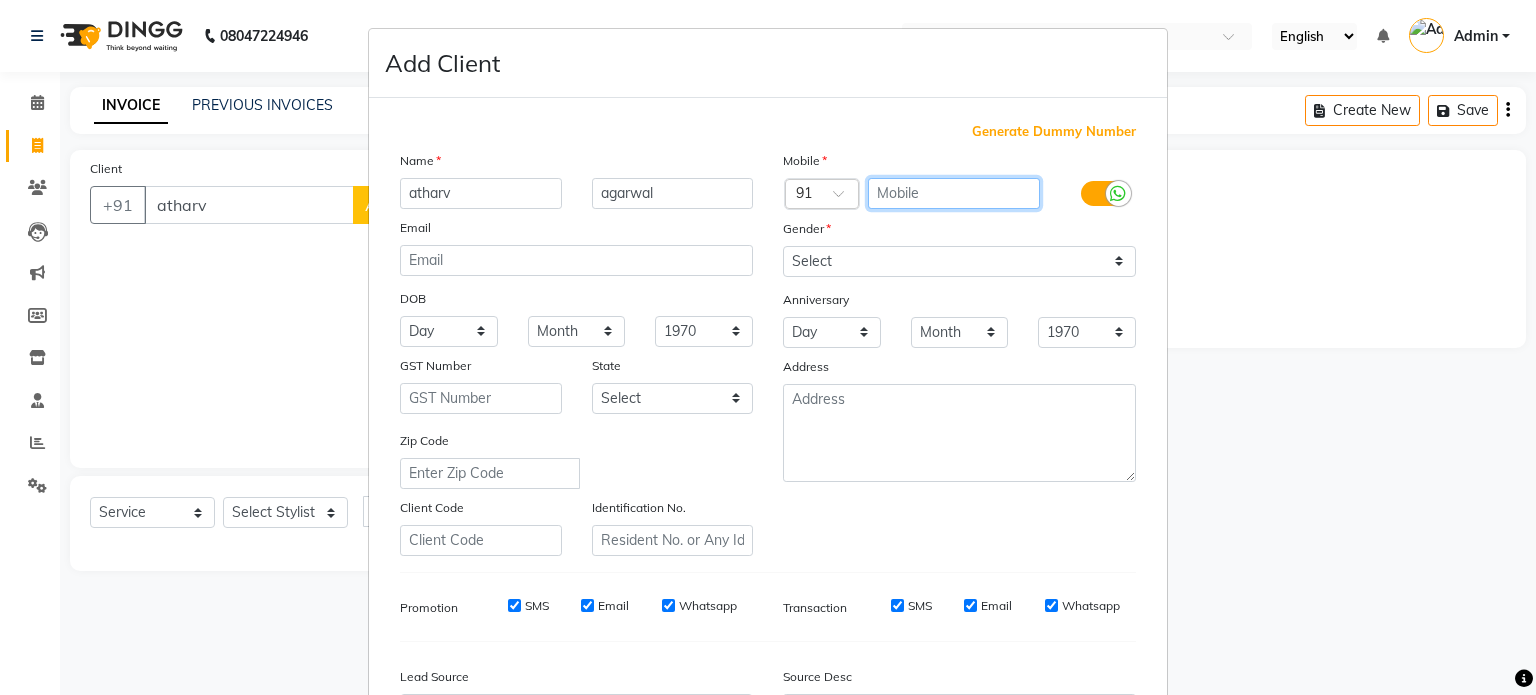 click at bounding box center (954, 193) 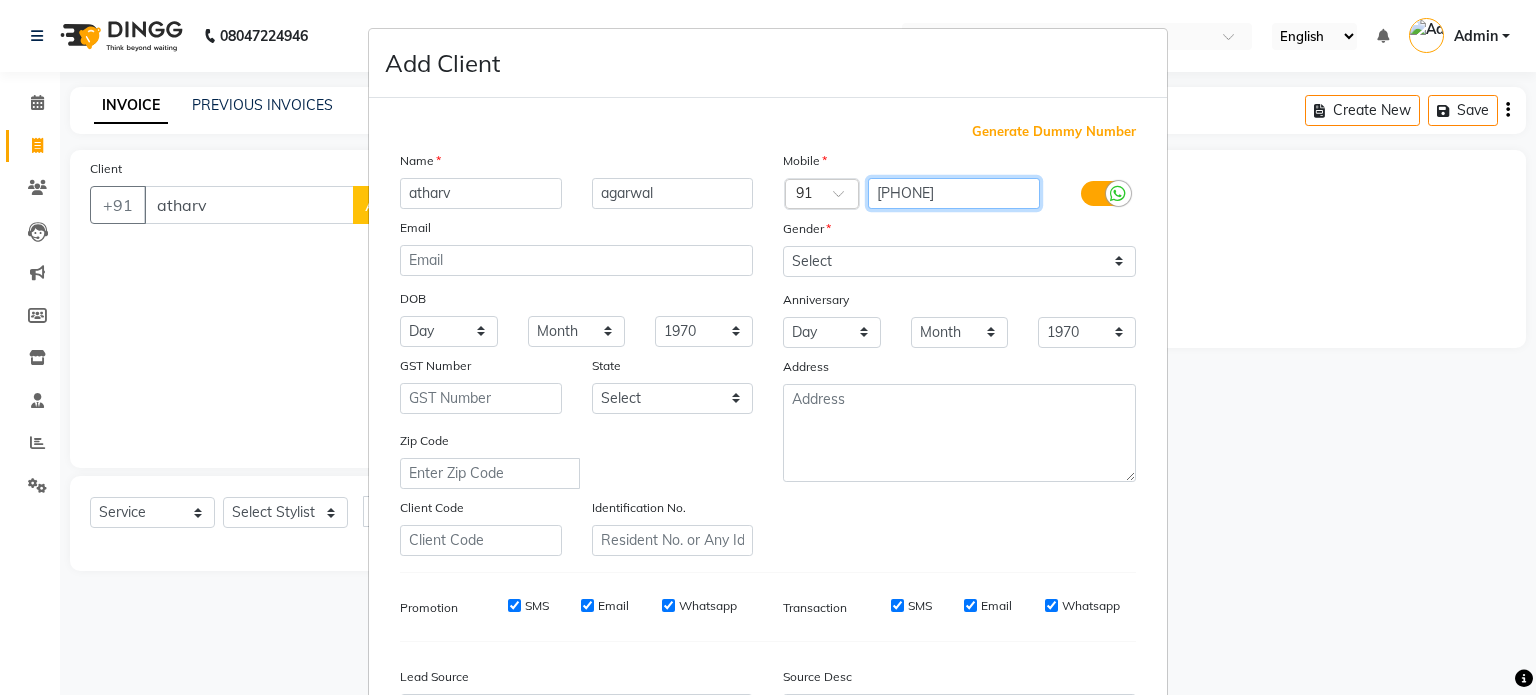 type on "[PHONE]" 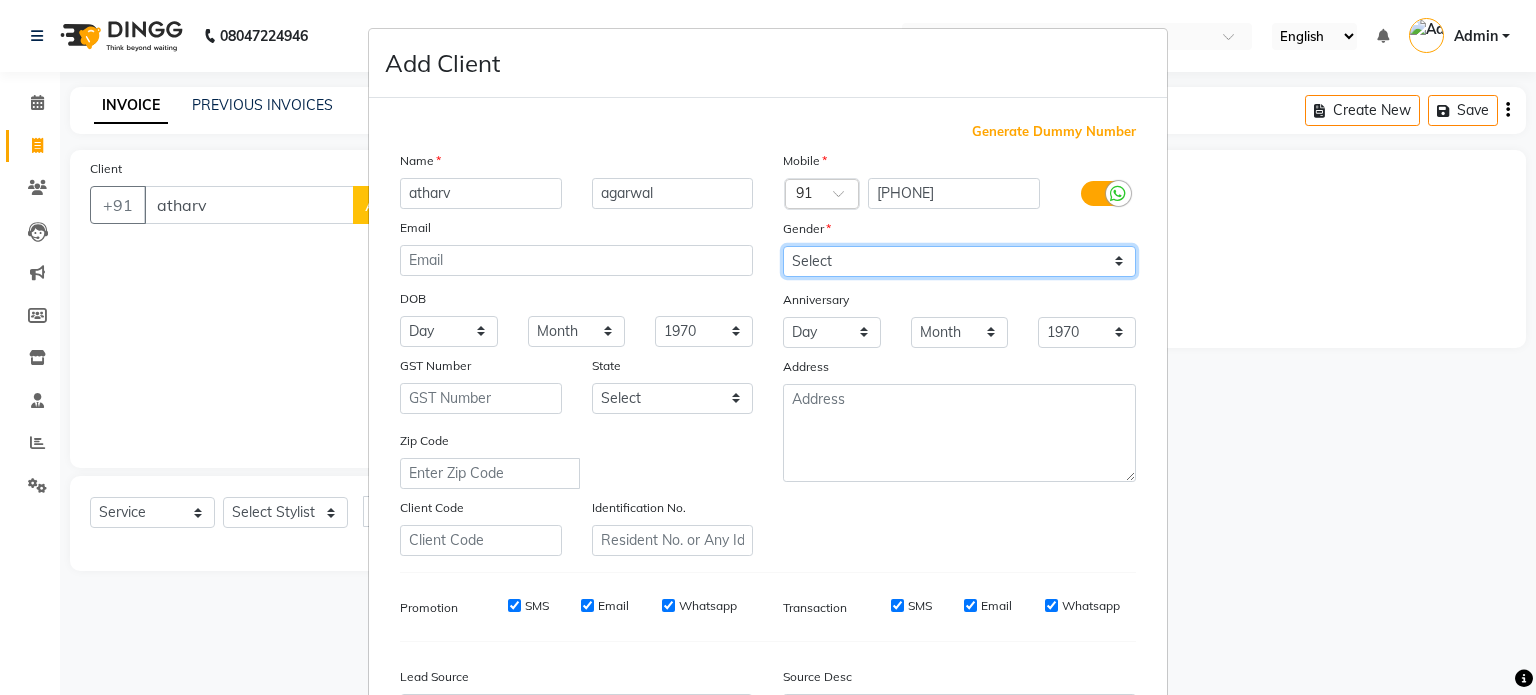 click on "Select Male Female Other Prefer Not To Say" at bounding box center [959, 261] 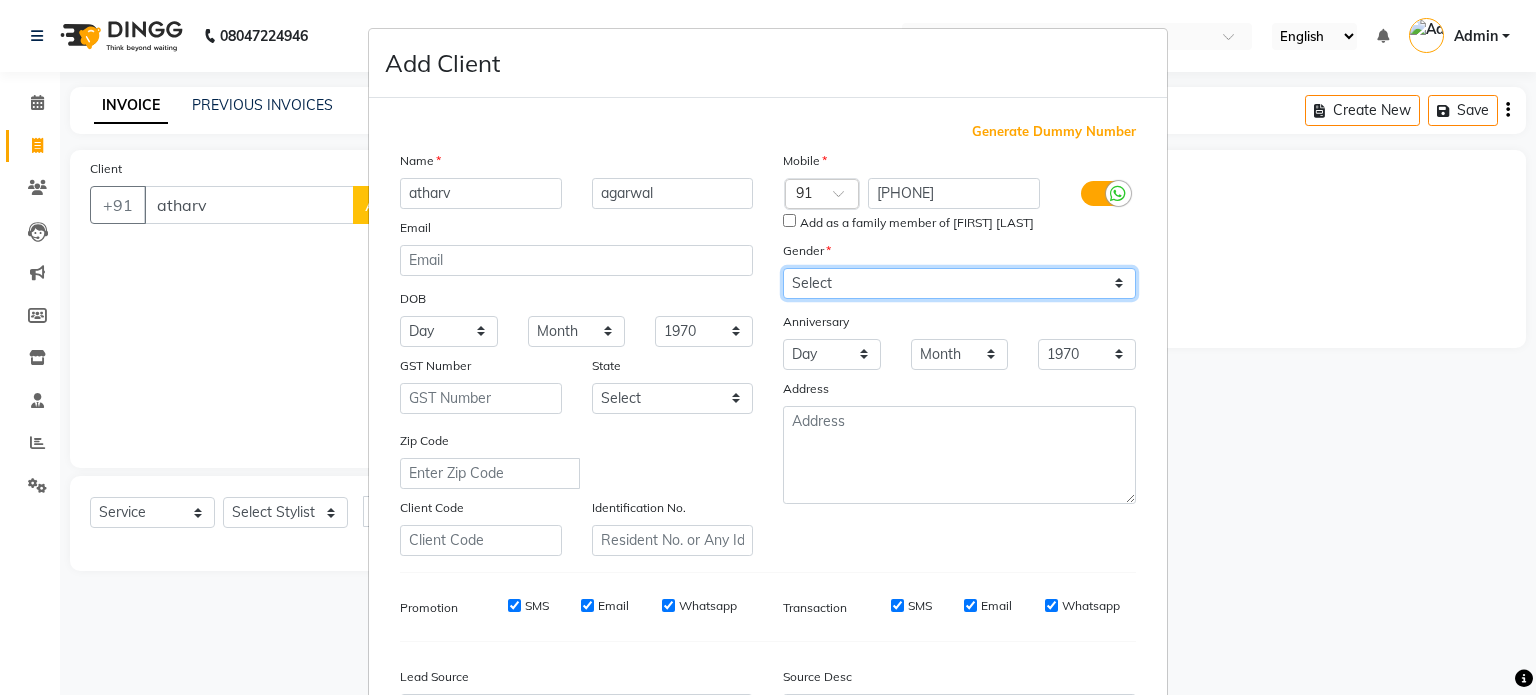 select on "male" 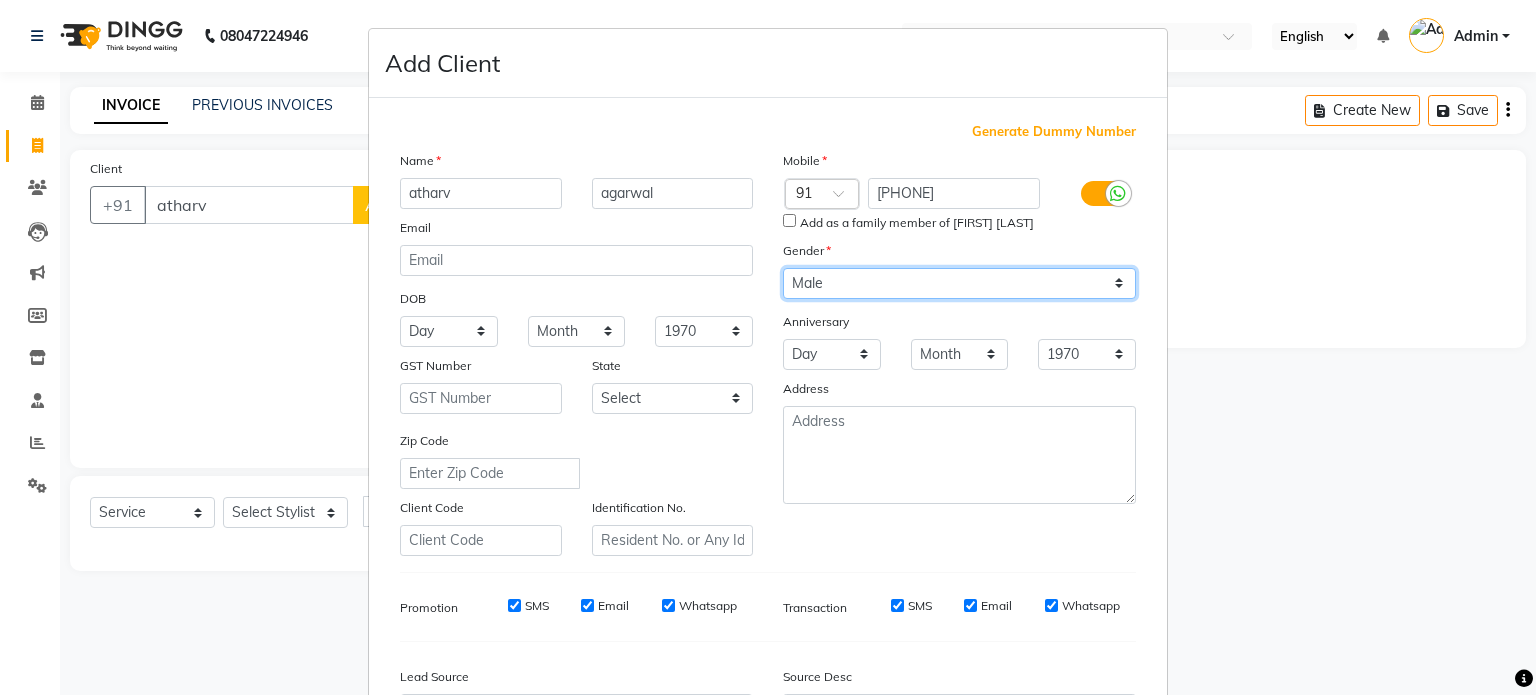 click on "Select Male Female Other Prefer Not To Say" at bounding box center [959, 283] 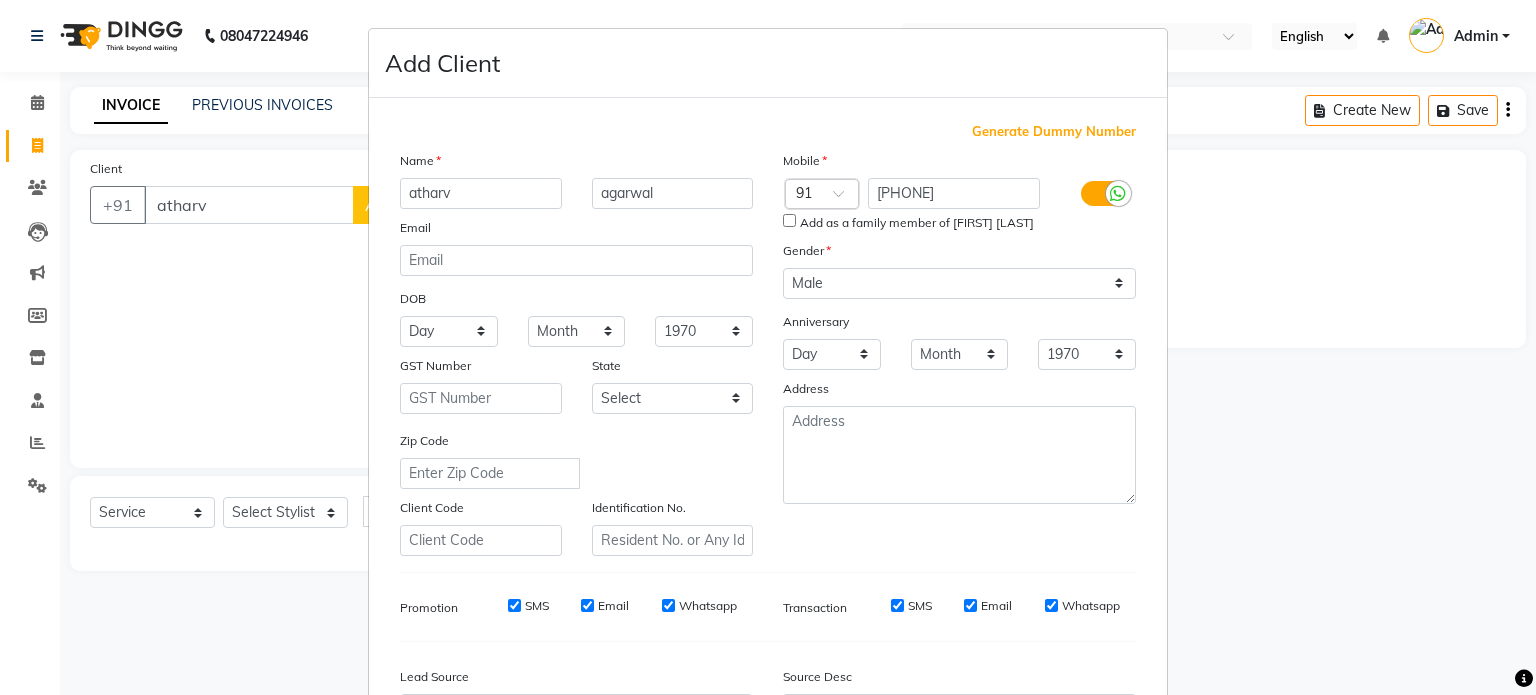 click on "SMS" at bounding box center (514, 606) 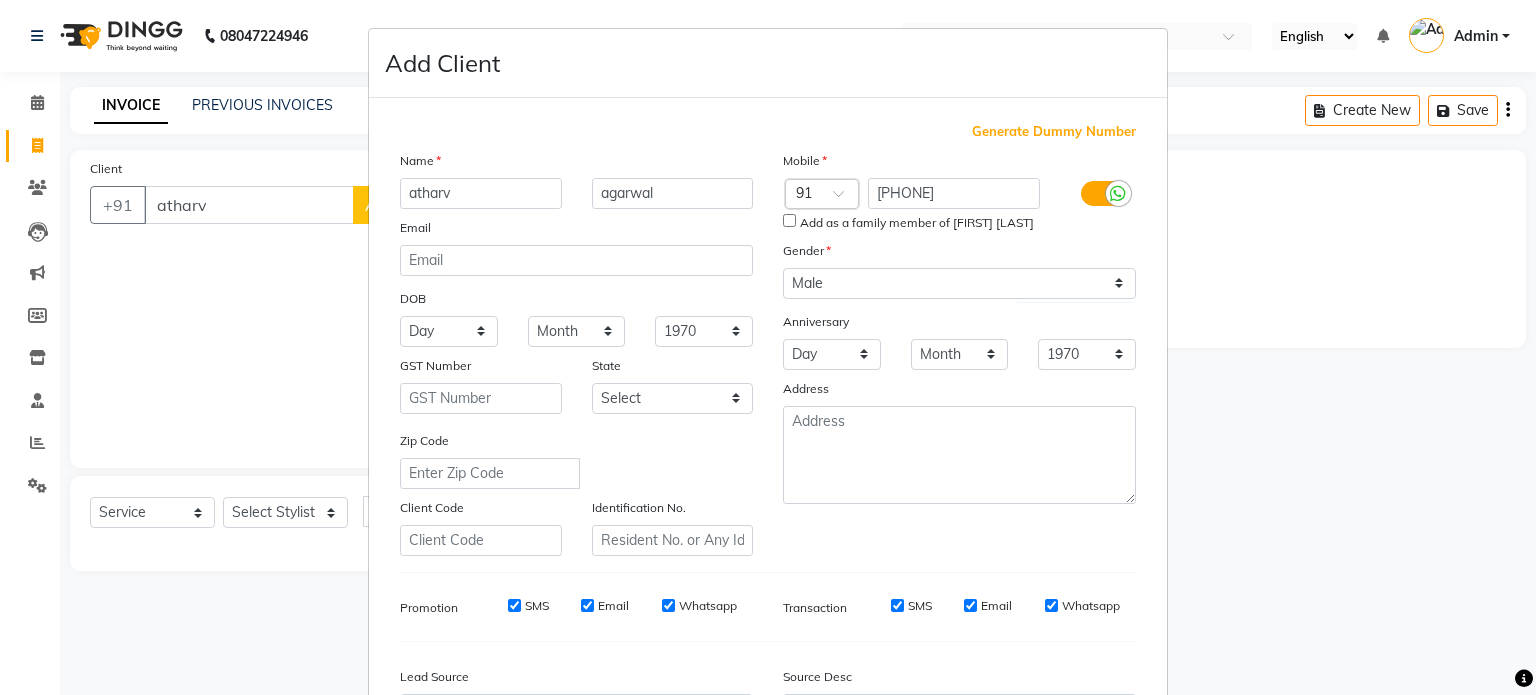 click on "SMS" at bounding box center [514, 605] 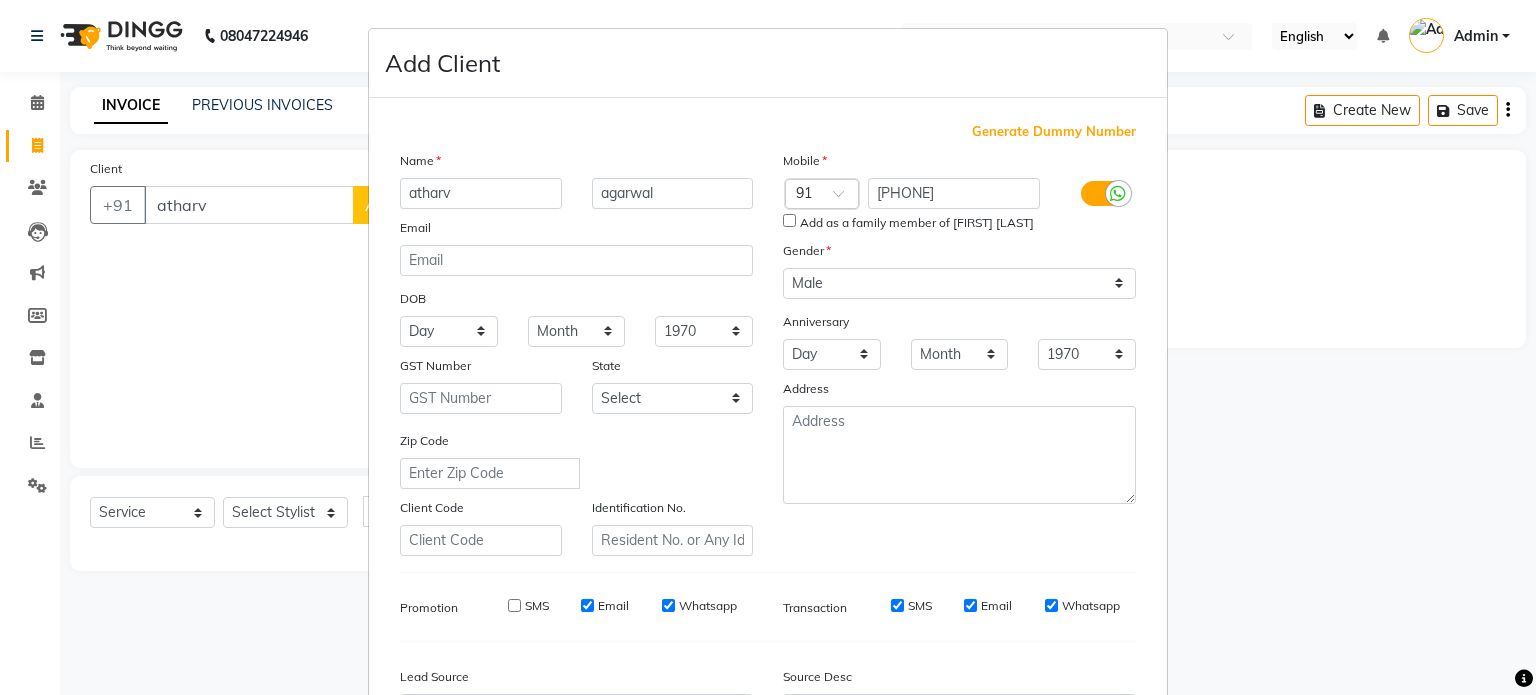click on "Email" at bounding box center [587, 605] 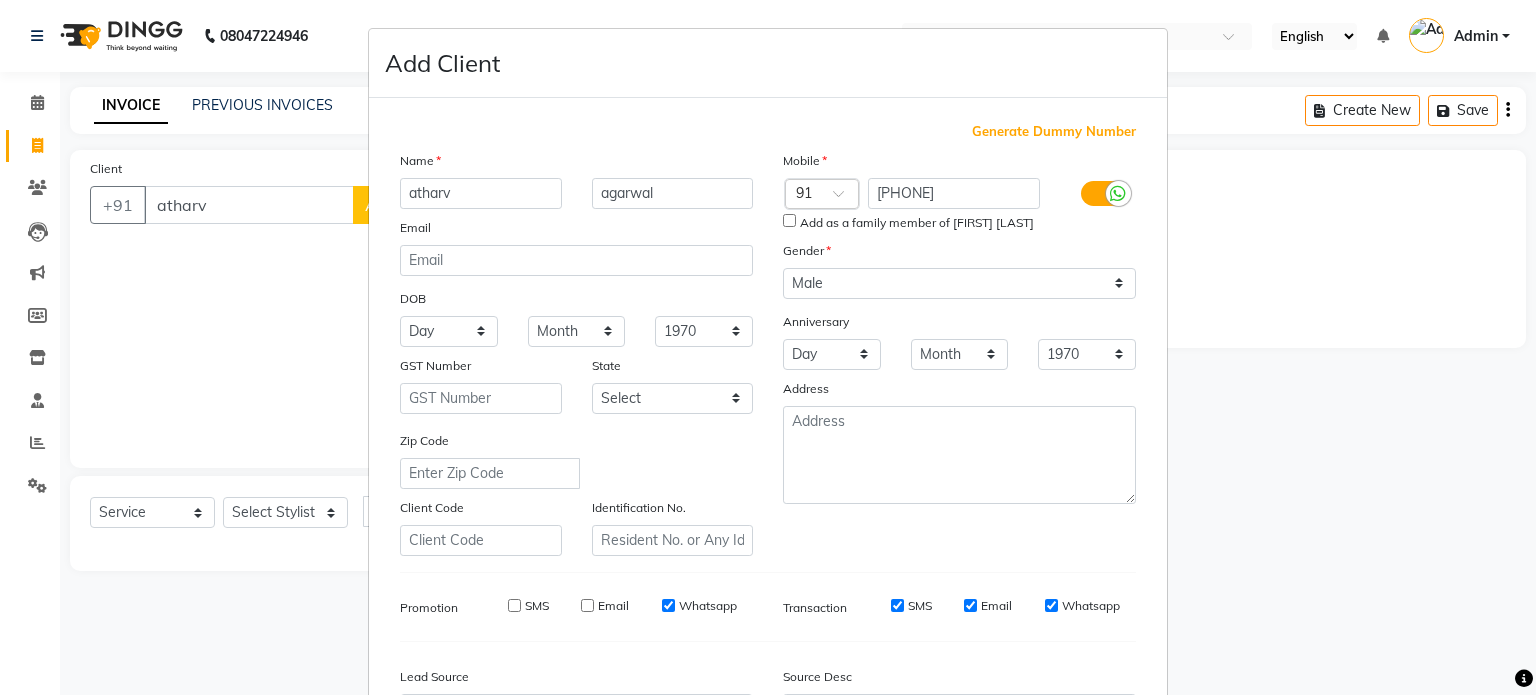 click on "Whatsapp" at bounding box center [708, 606] 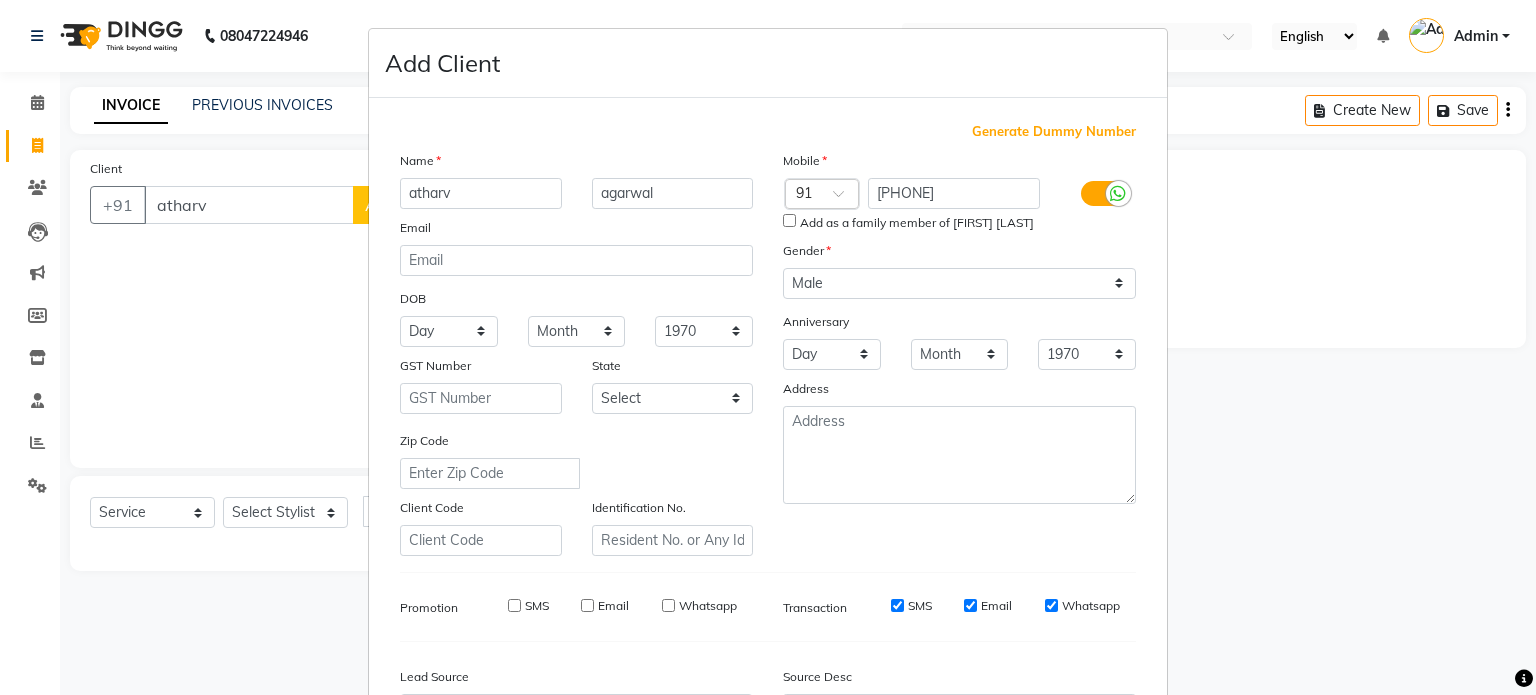 click on "SMS" at bounding box center [897, 605] 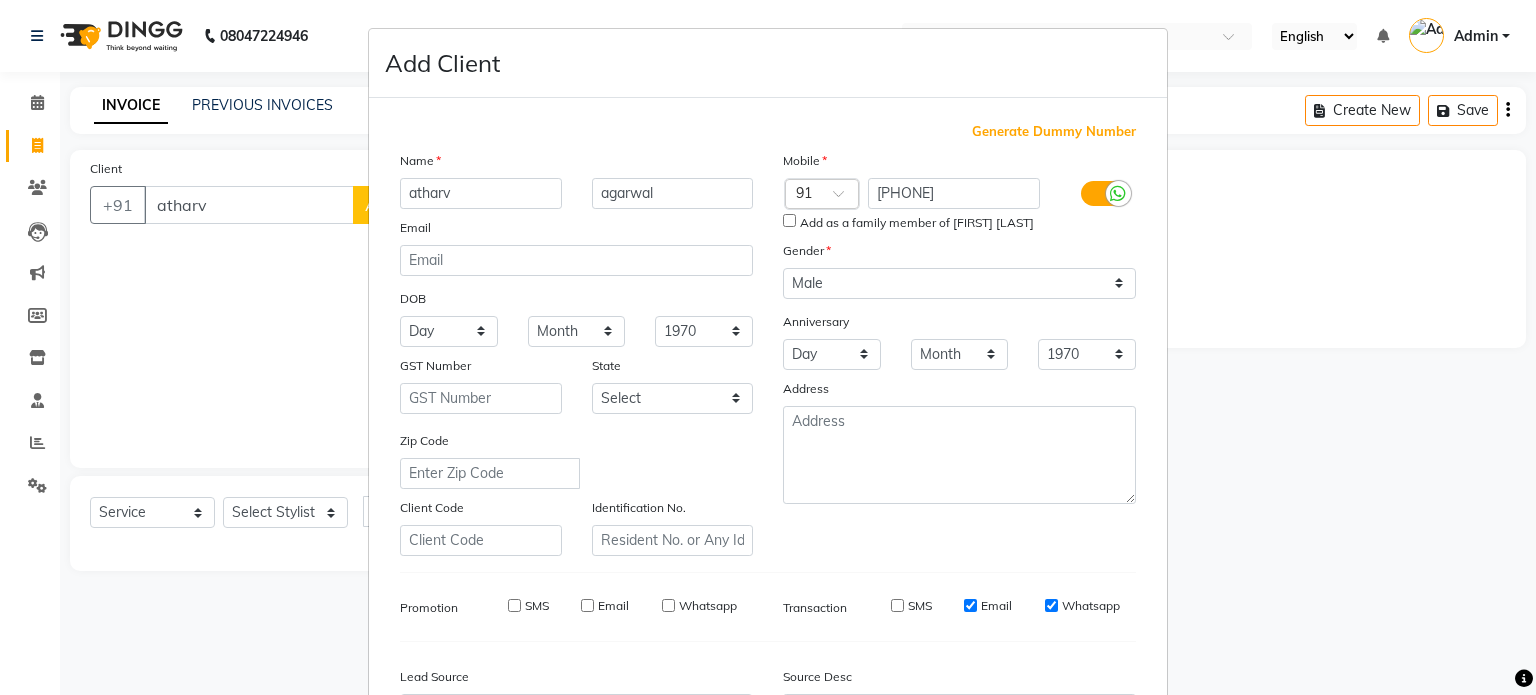 click on "Email" at bounding box center [970, 605] 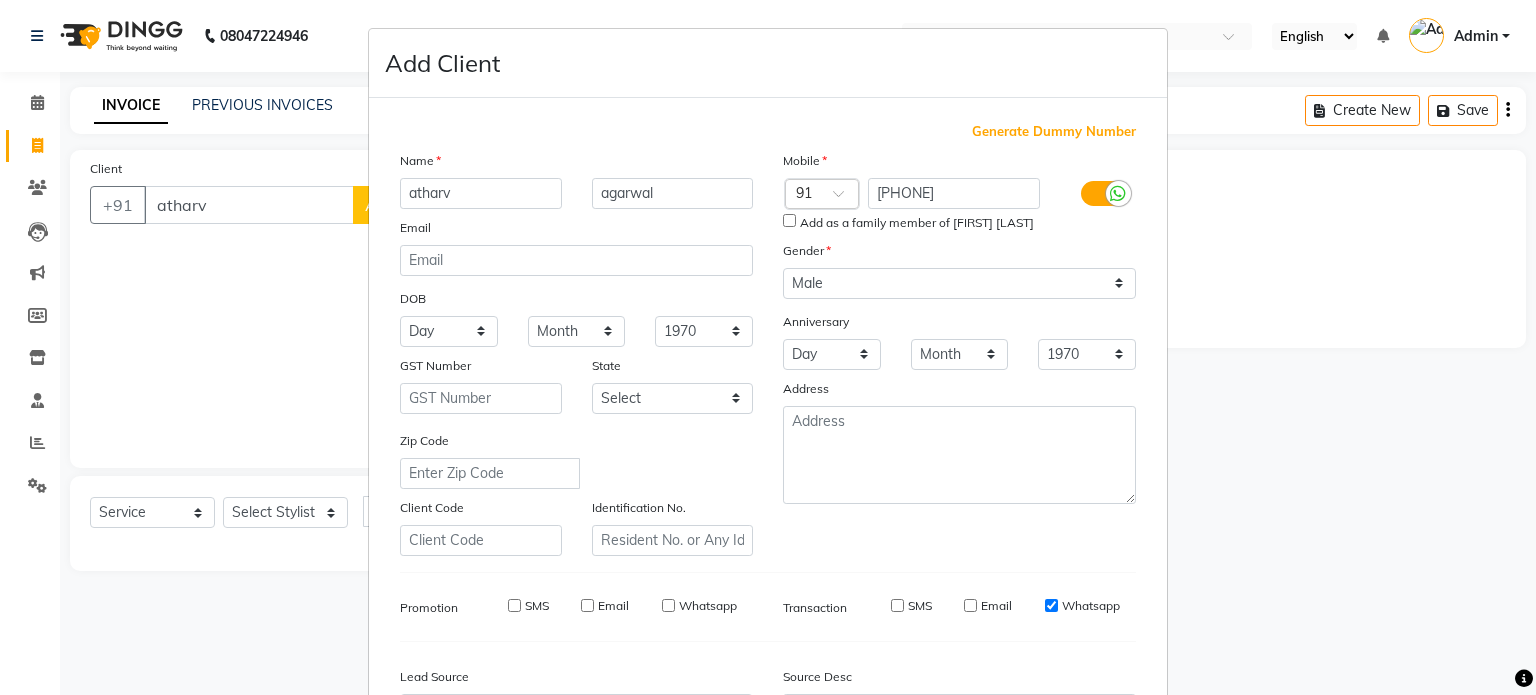 click on "Whatsapp" at bounding box center [1051, 605] 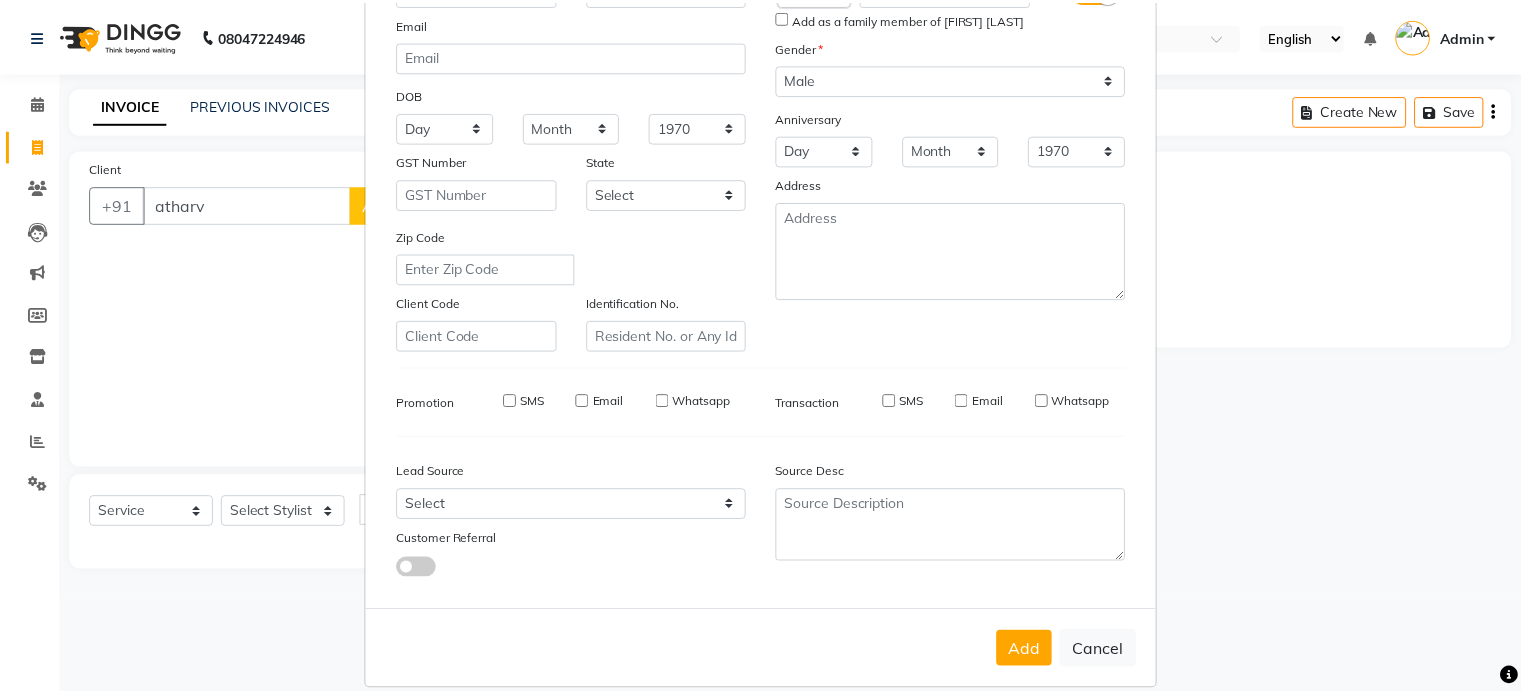 scroll, scrollTop: 237, scrollLeft: 0, axis: vertical 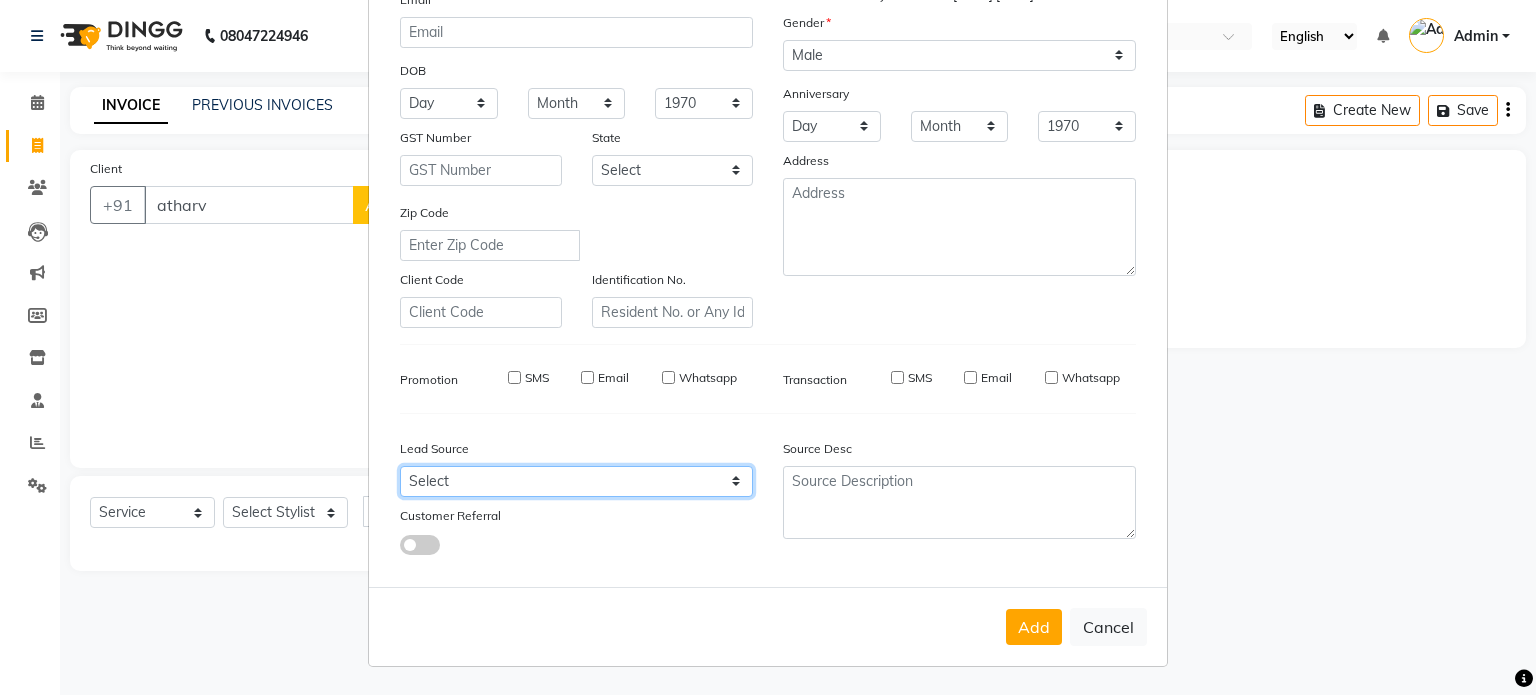 click on "Select Walk-in Referral Internet Friend Word of Mouth Advertisement Facebook JustDial Google Other" at bounding box center (576, 481) 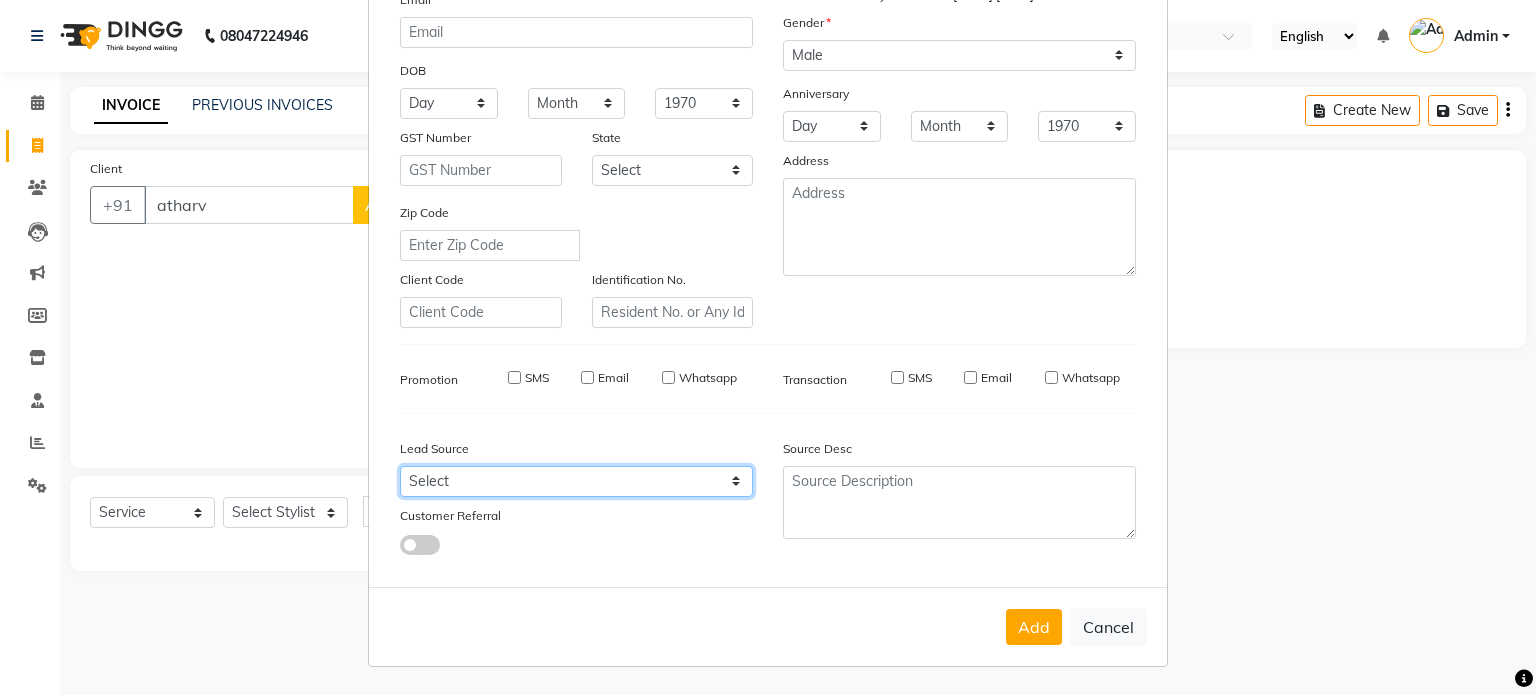 select on "47322" 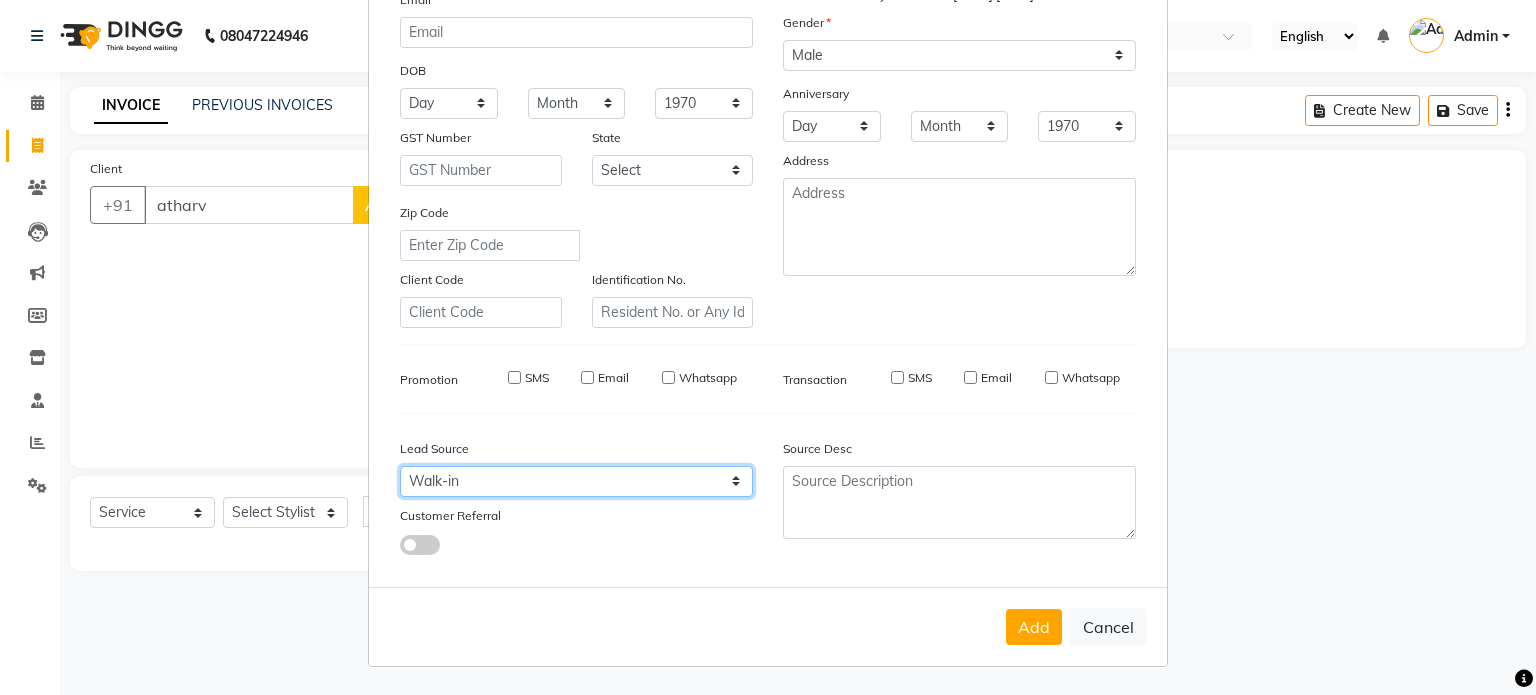 click on "Select Walk-in Referral Internet Friend Word of Mouth Advertisement Facebook JustDial Google Other" at bounding box center [576, 481] 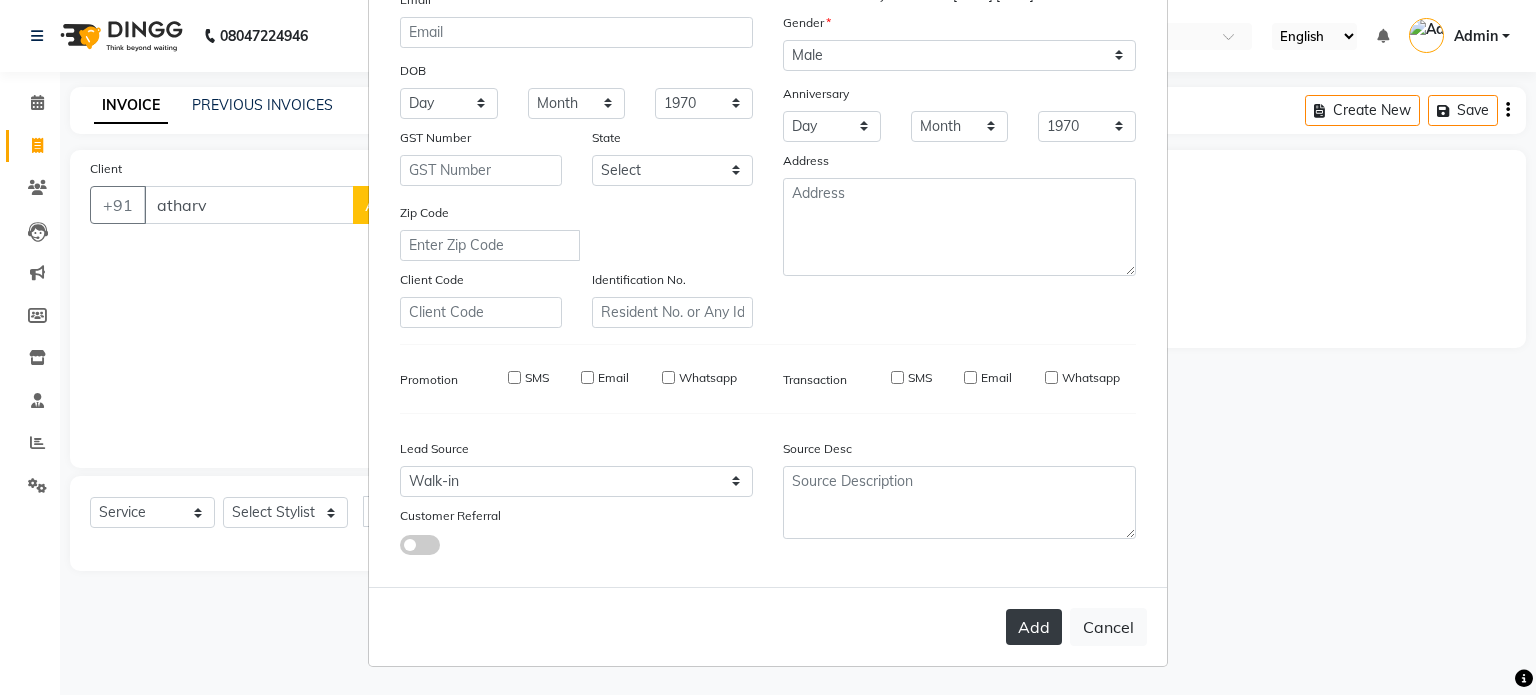 click on "Add" at bounding box center (1034, 627) 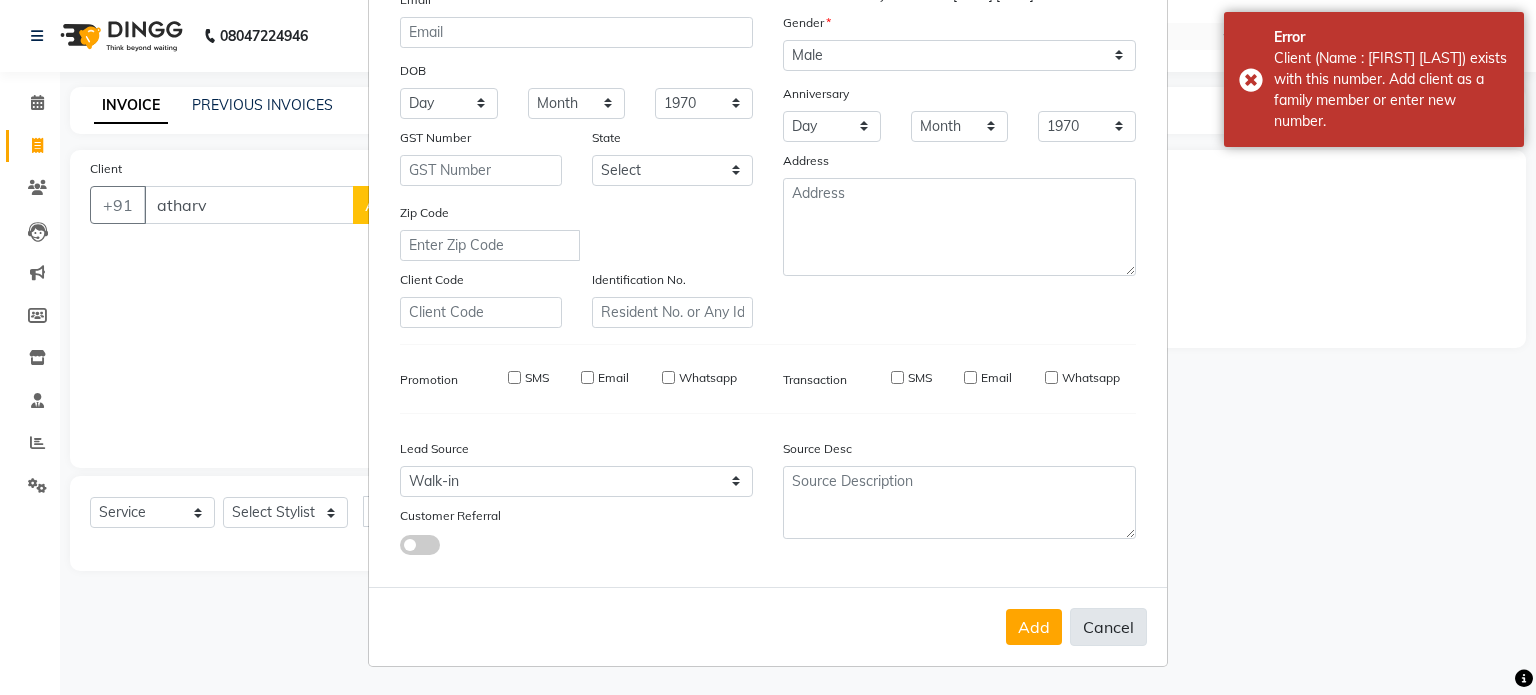 click on "Cancel" at bounding box center [1108, 627] 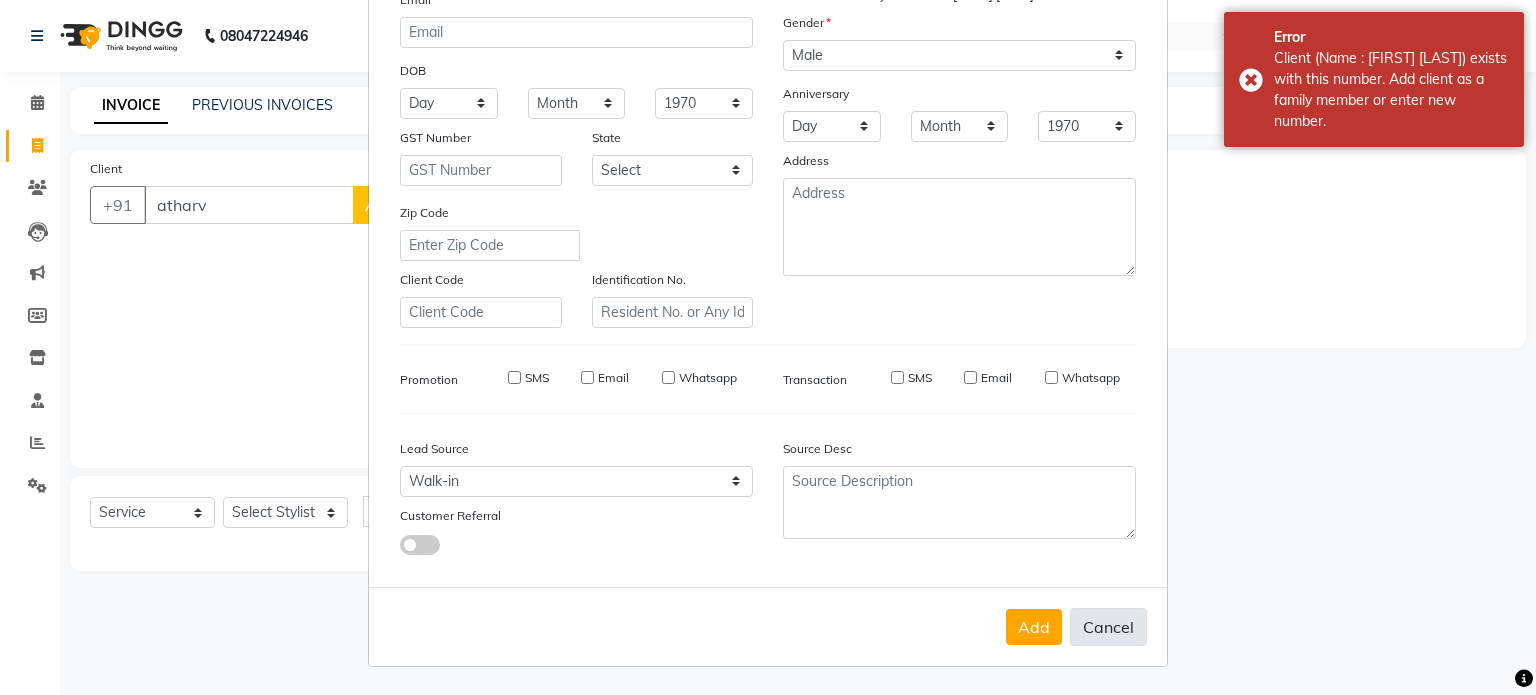 type 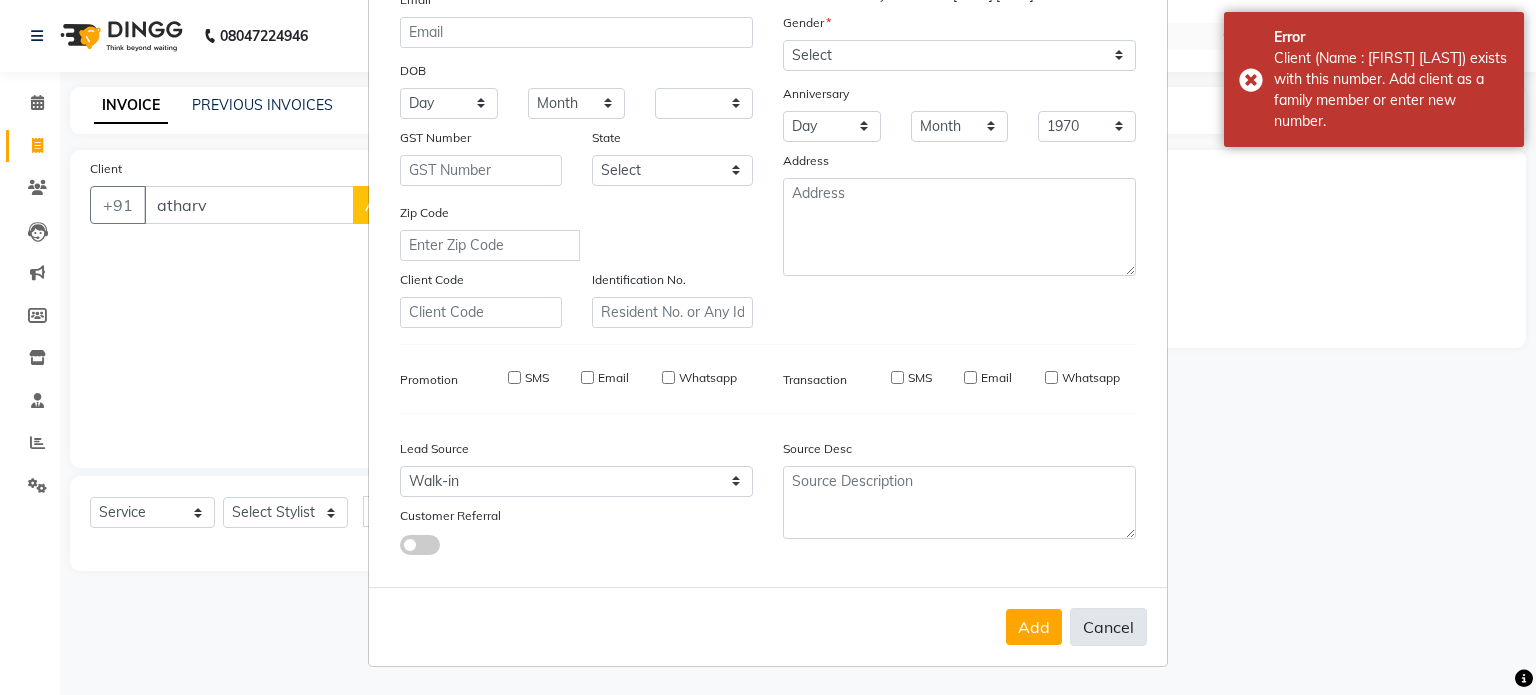 select 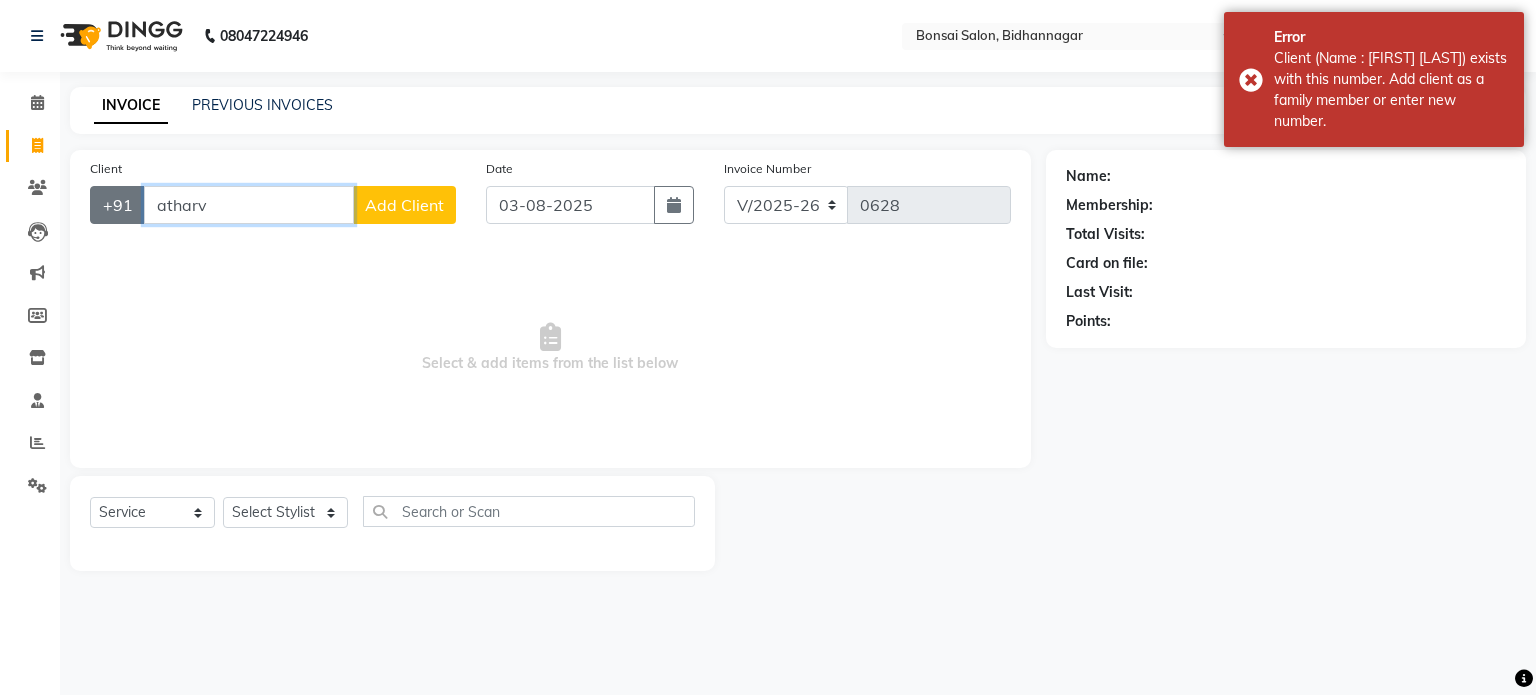 drag, startPoint x: 166, startPoint y: 209, endPoint x: 99, endPoint y: 211, distance: 67.02985 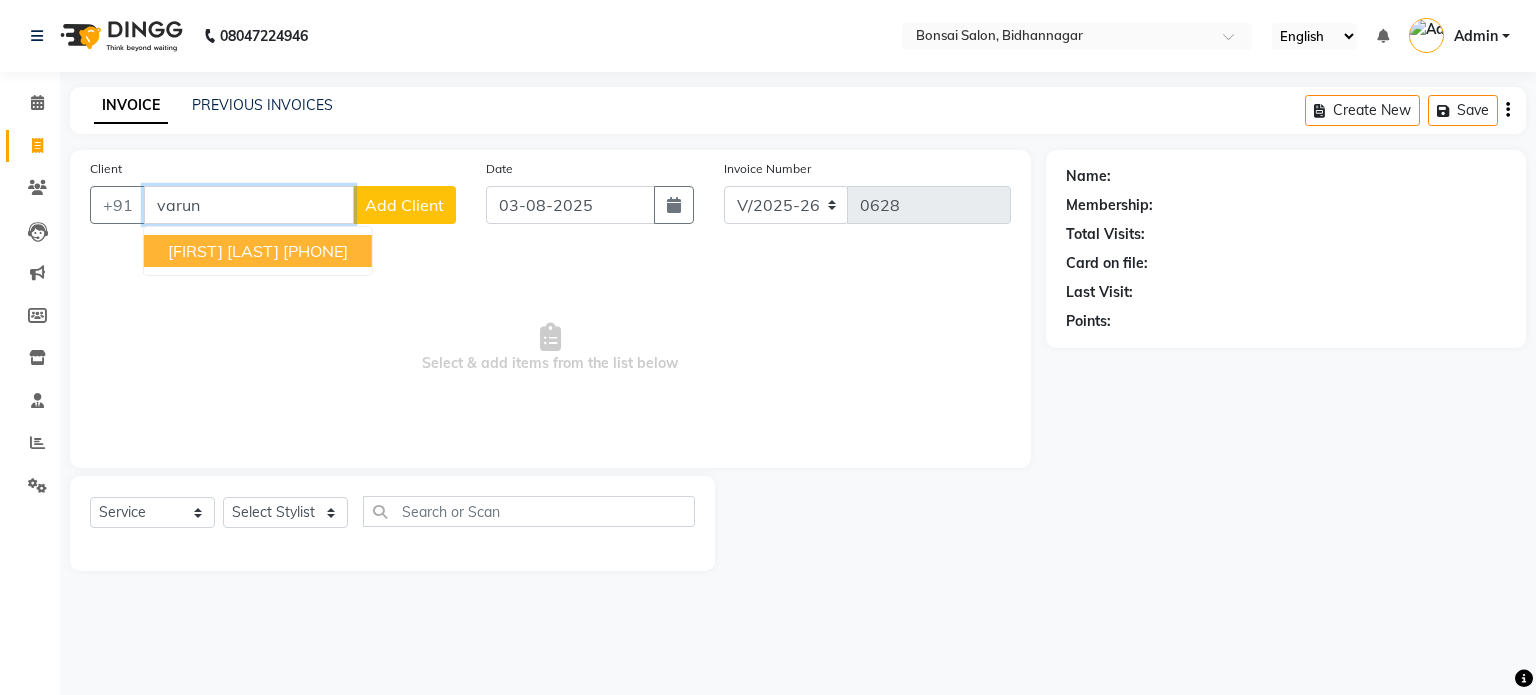 click on "[FIRST] [LAST]" at bounding box center [223, 251] 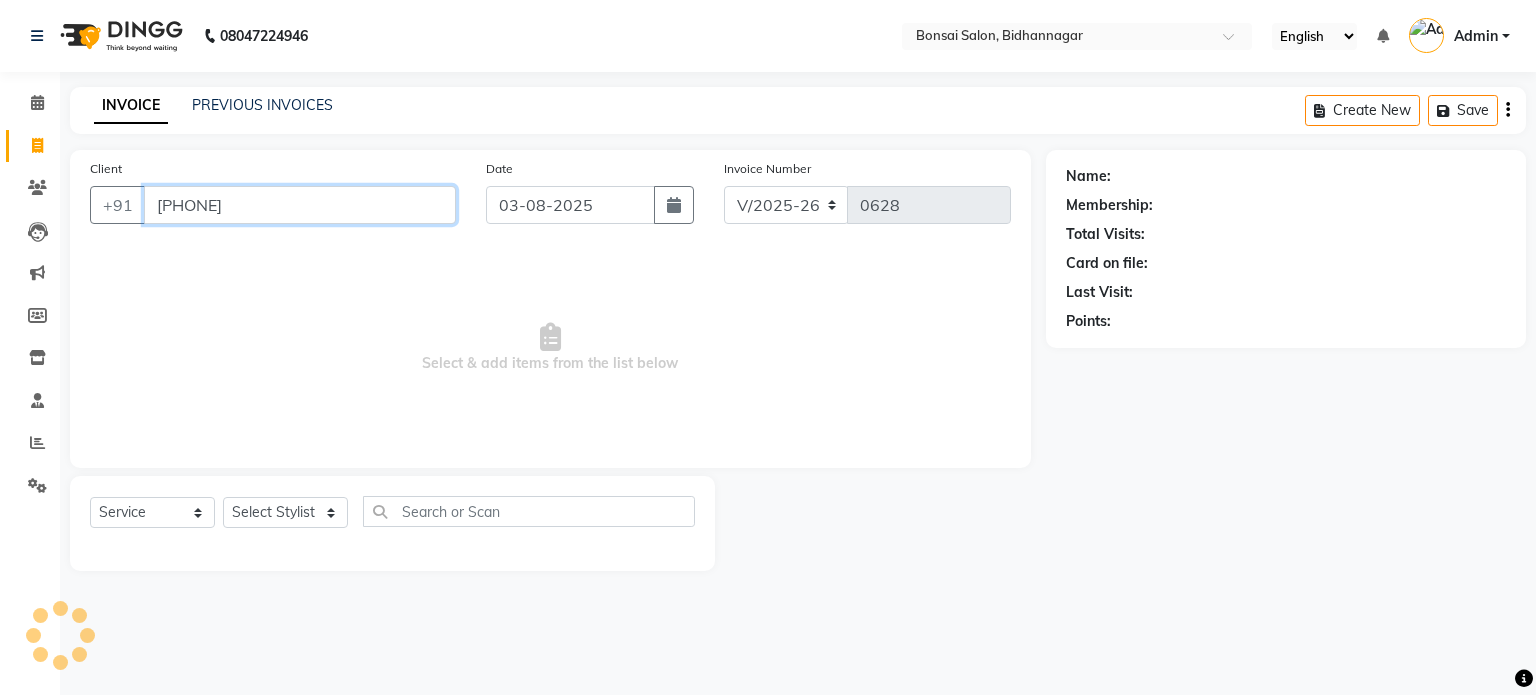 type on "[PHONE]" 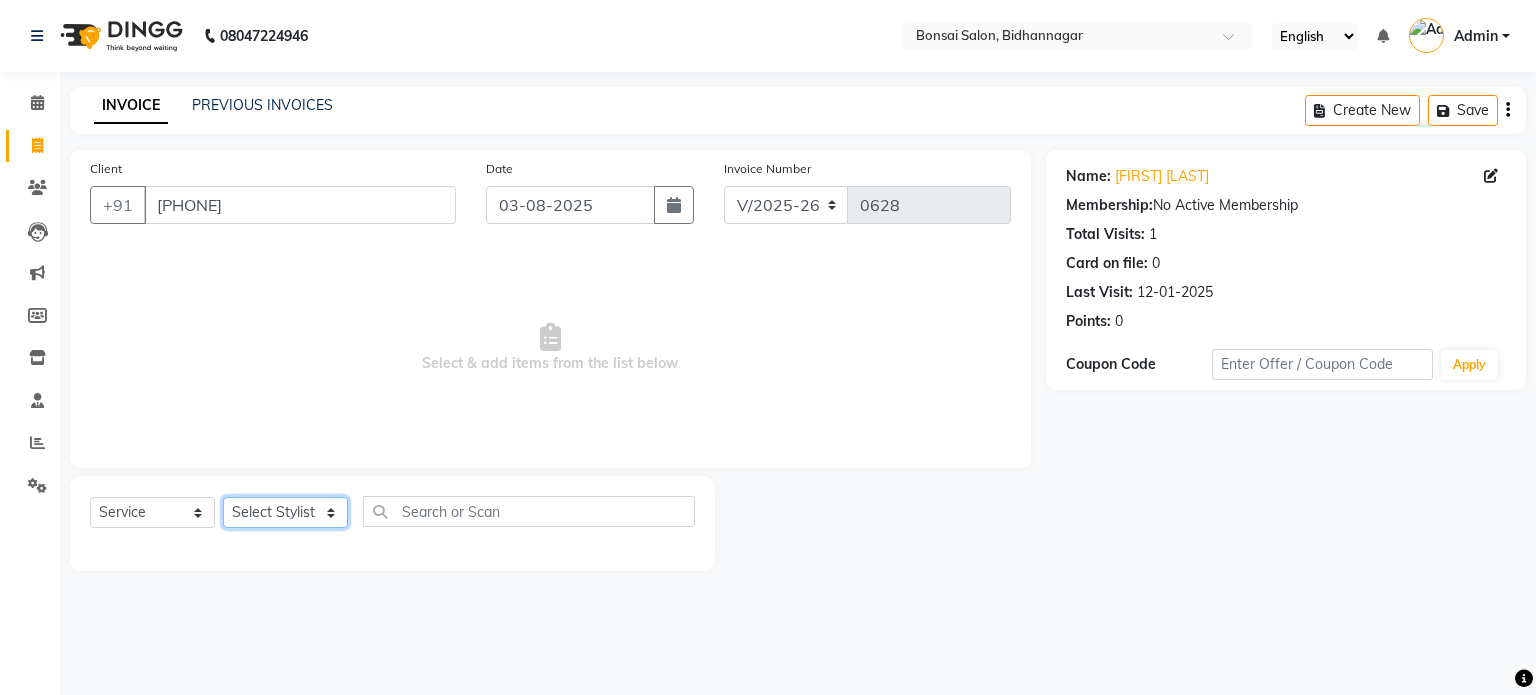click on "Select Stylist Erik [FIRST] [LAST] Rohit Pradhan Shoiab Sujata Ghosh" 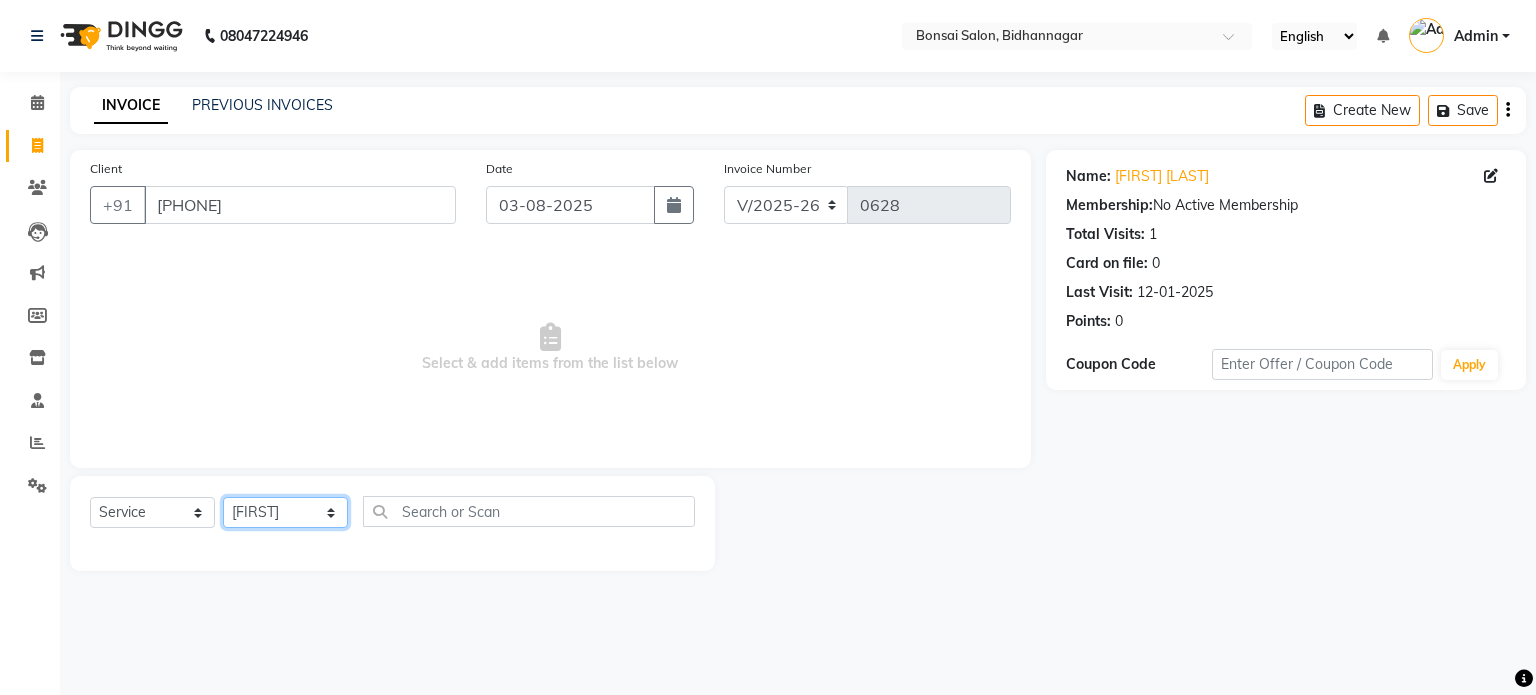 click on "Select Stylist Erik [FIRST] [LAST] Rohit Pradhan Shoiab Sujata Ghosh" 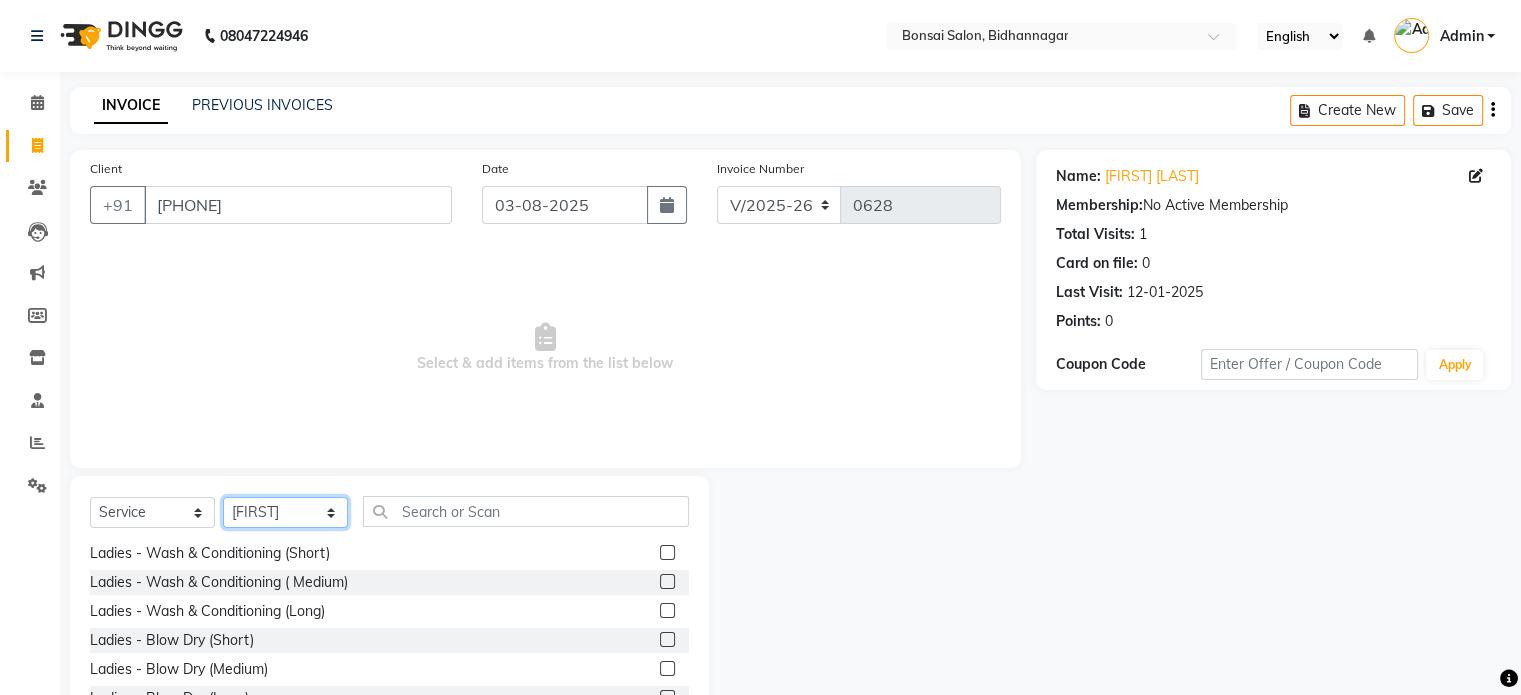 scroll, scrollTop: 100, scrollLeft: 0, axis: vertical 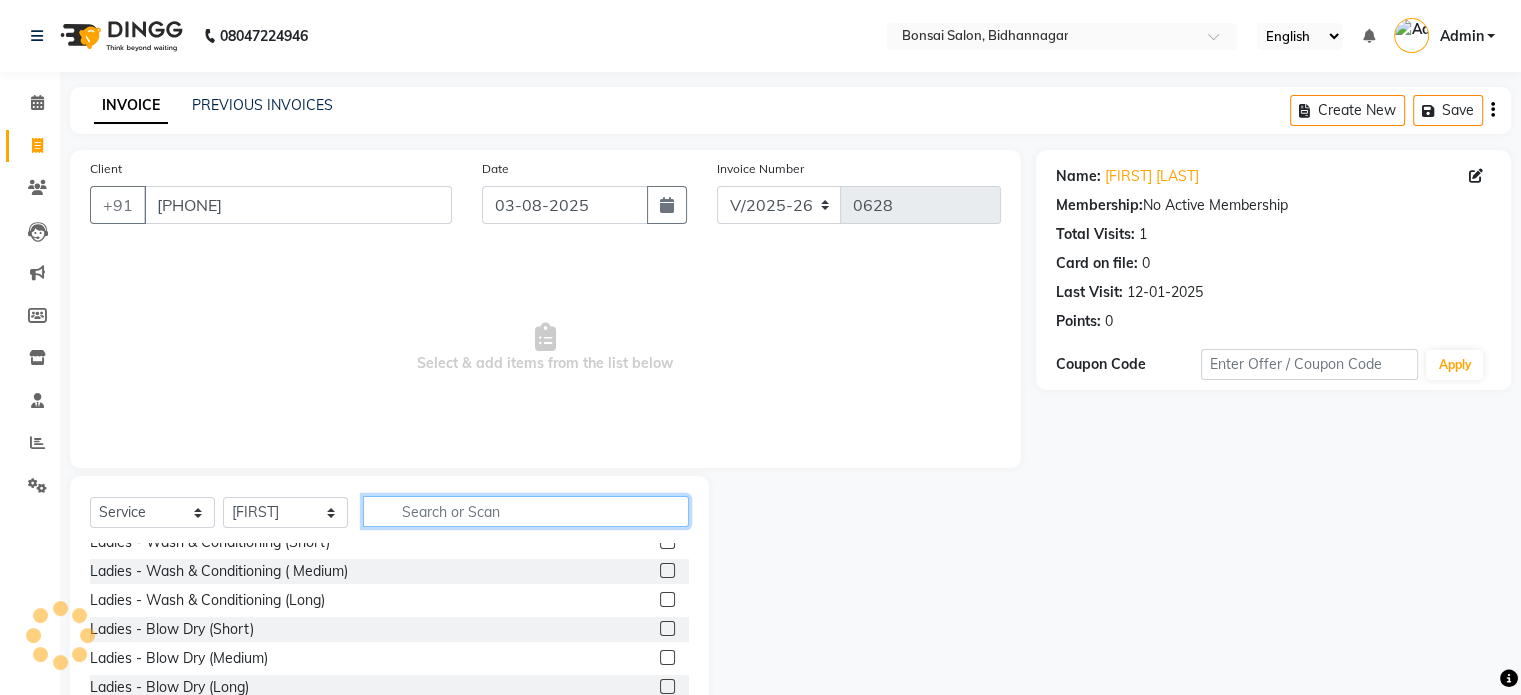 drag, startPoint x: 416, startPoint y: 498, endPoint x: 412, endPoint y: 509, distance: 11.7046995 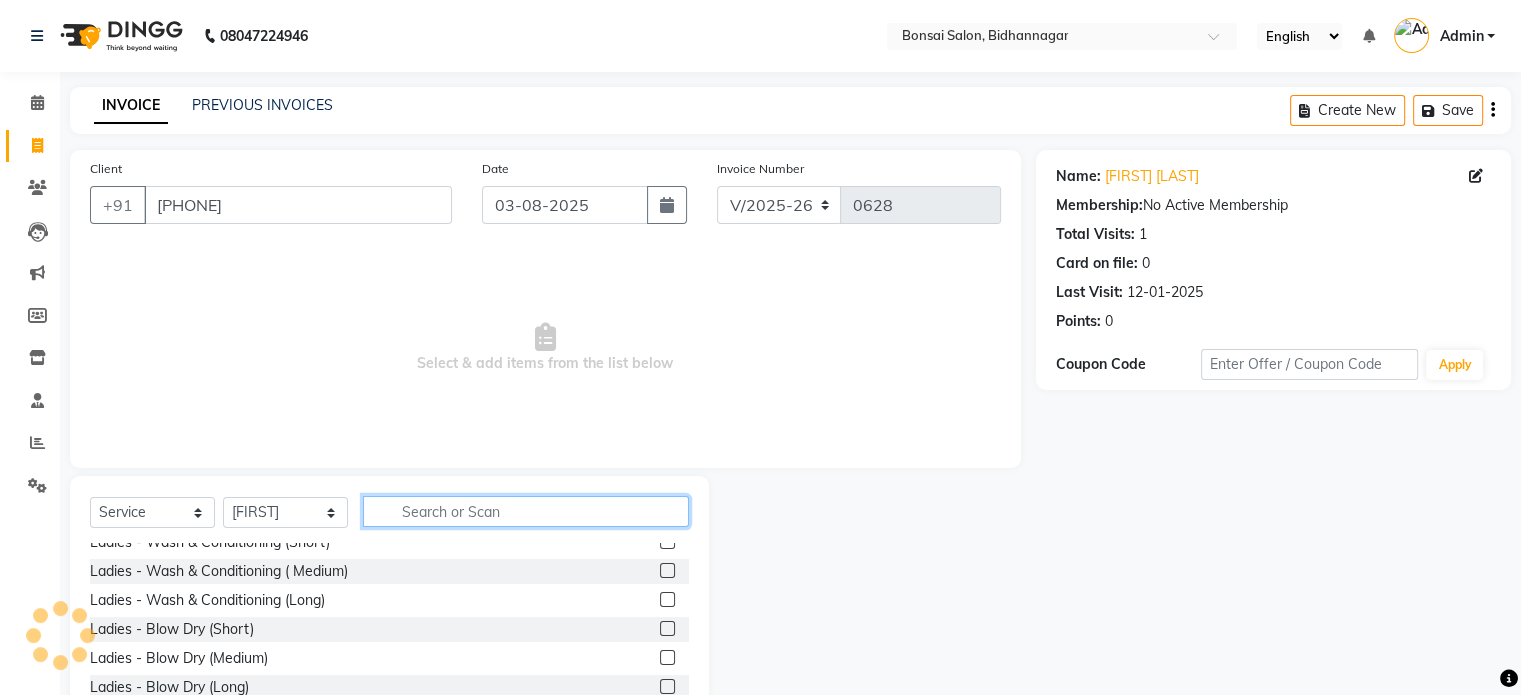 click 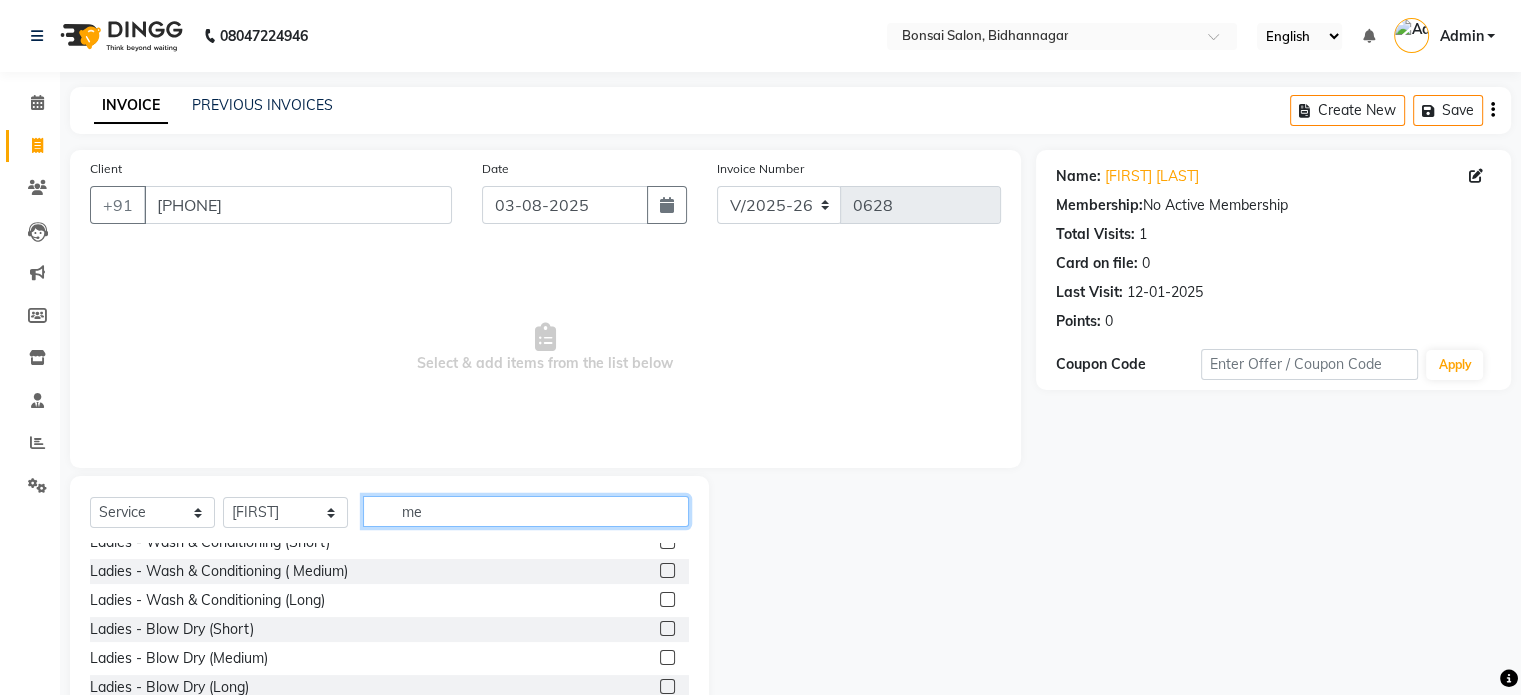 scroll, scrollTop: 0, scrollLeft: 0, axis: both 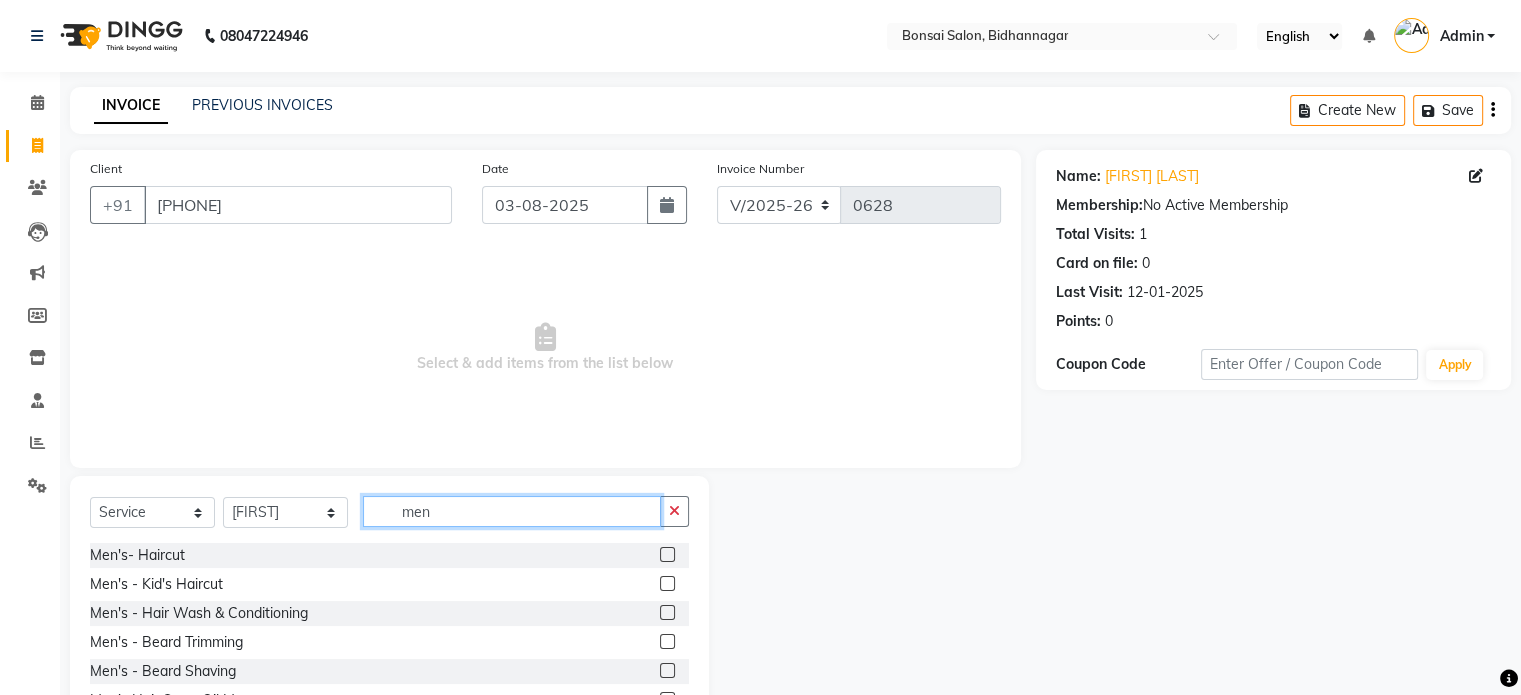 type on "men" 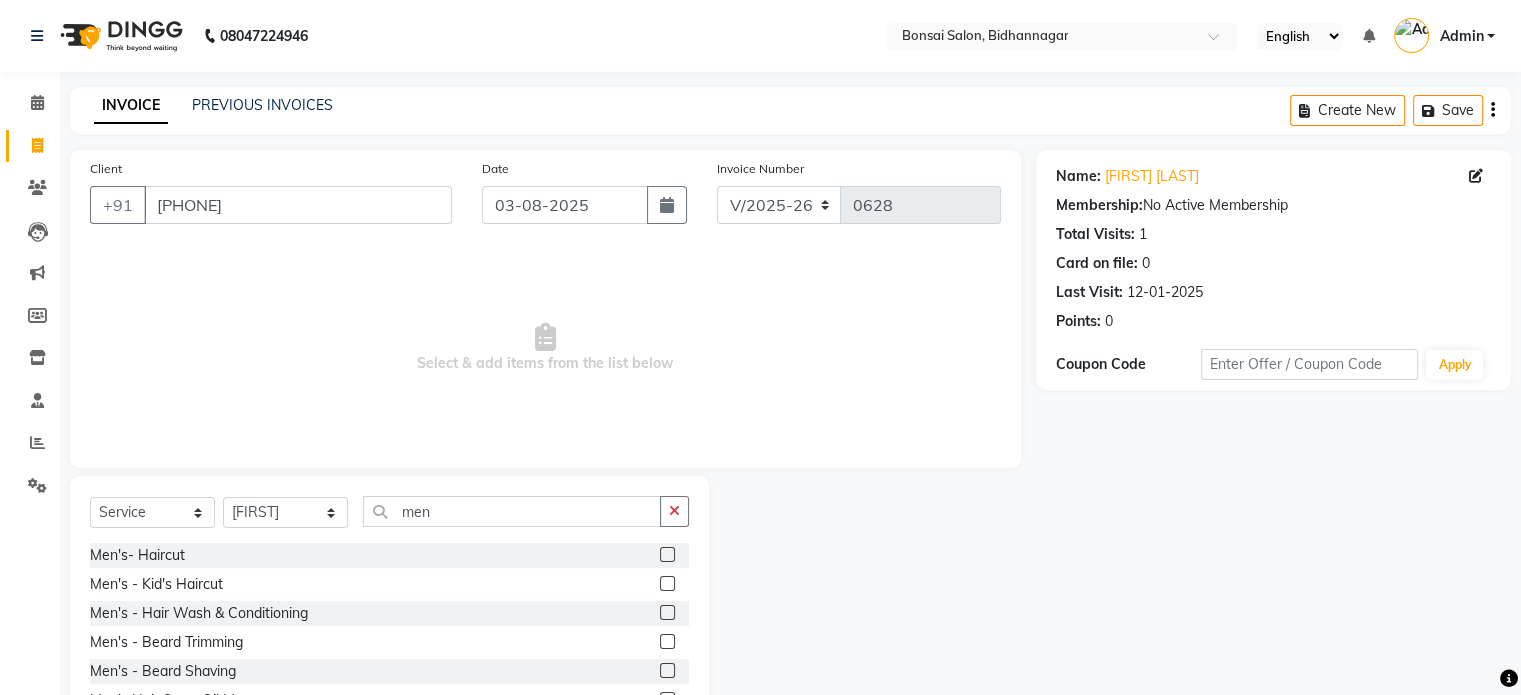 click 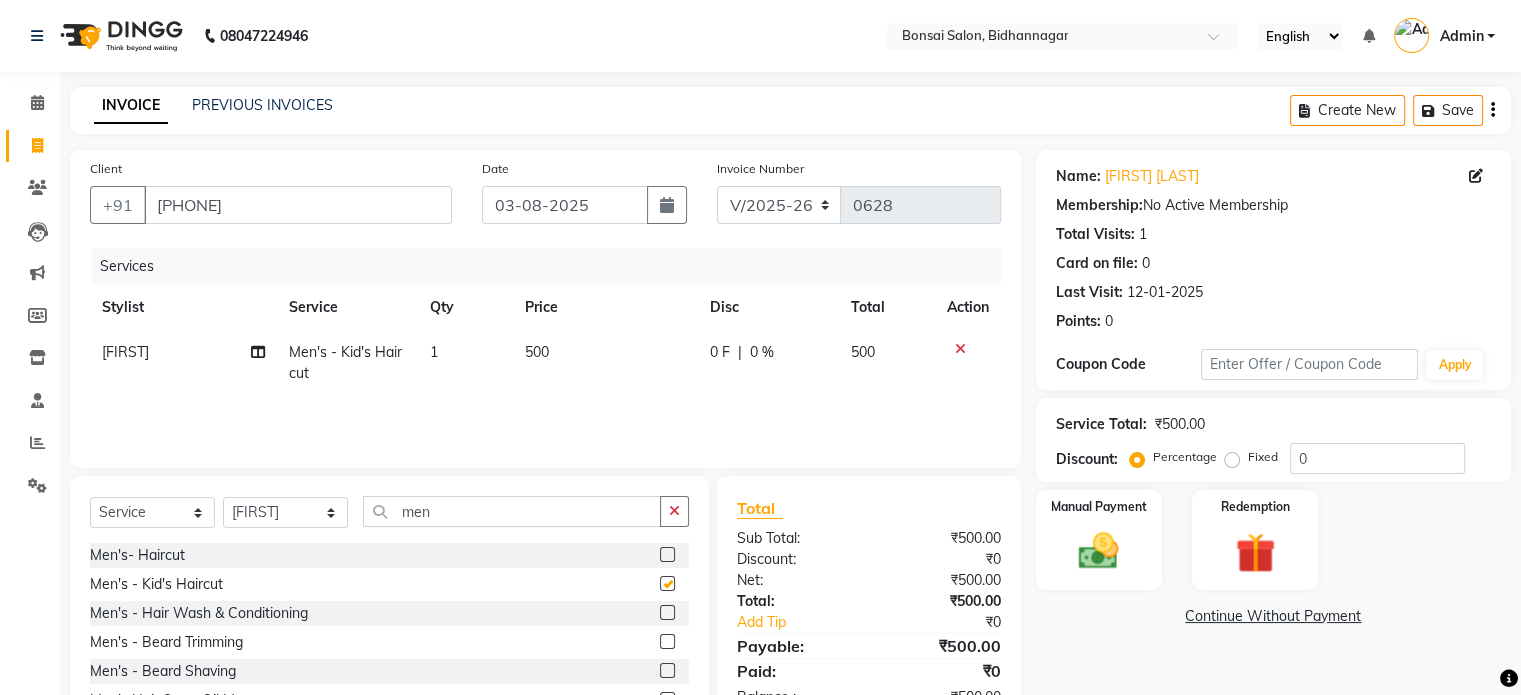 checkbox on "false" 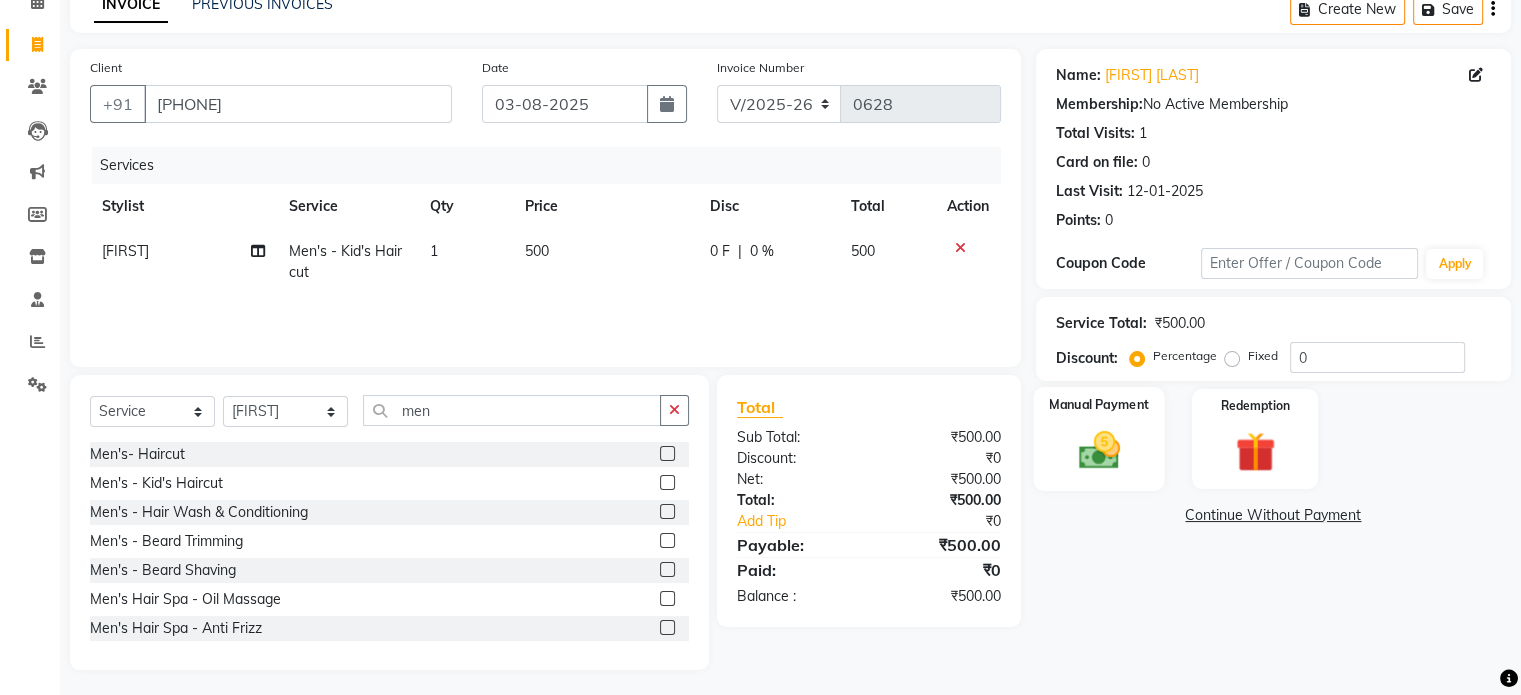scroll, scrollTop: 106, scrollLeft: 0, axis: vertical 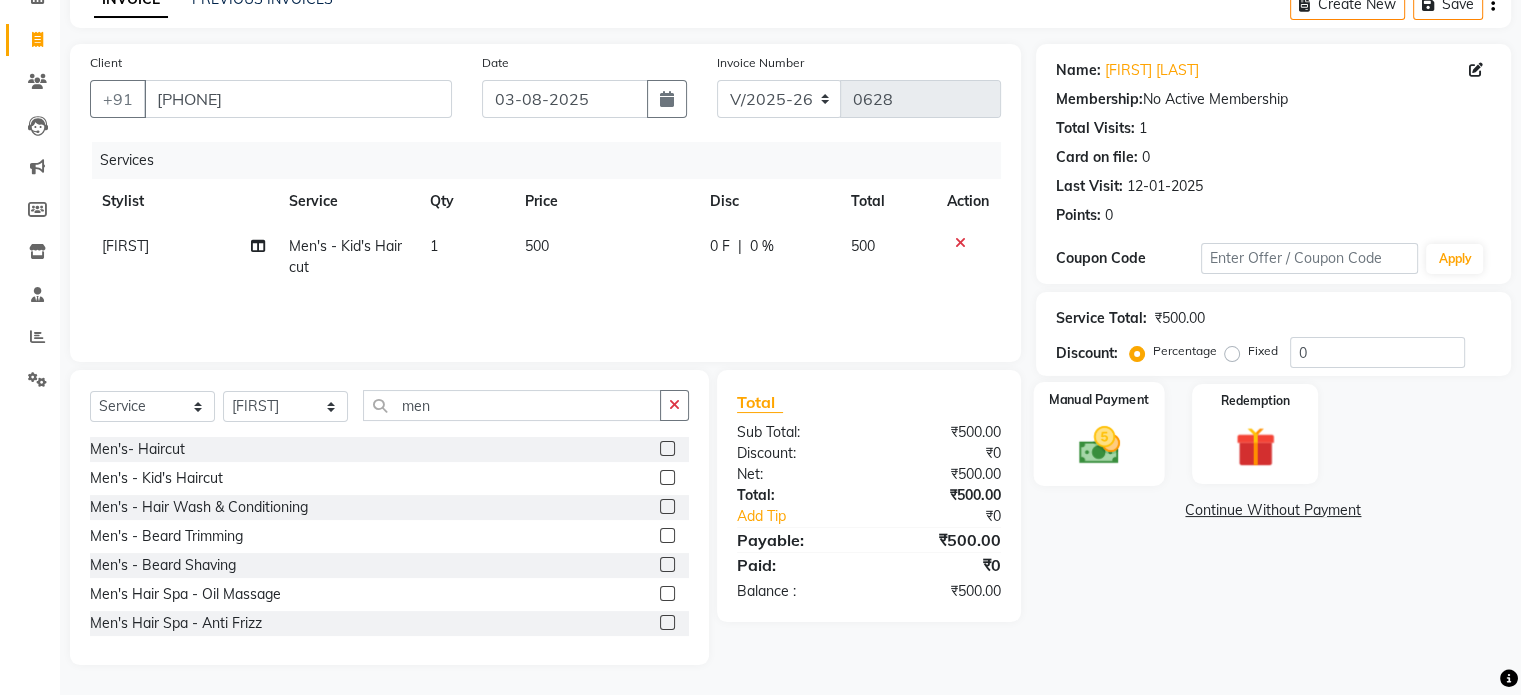 click 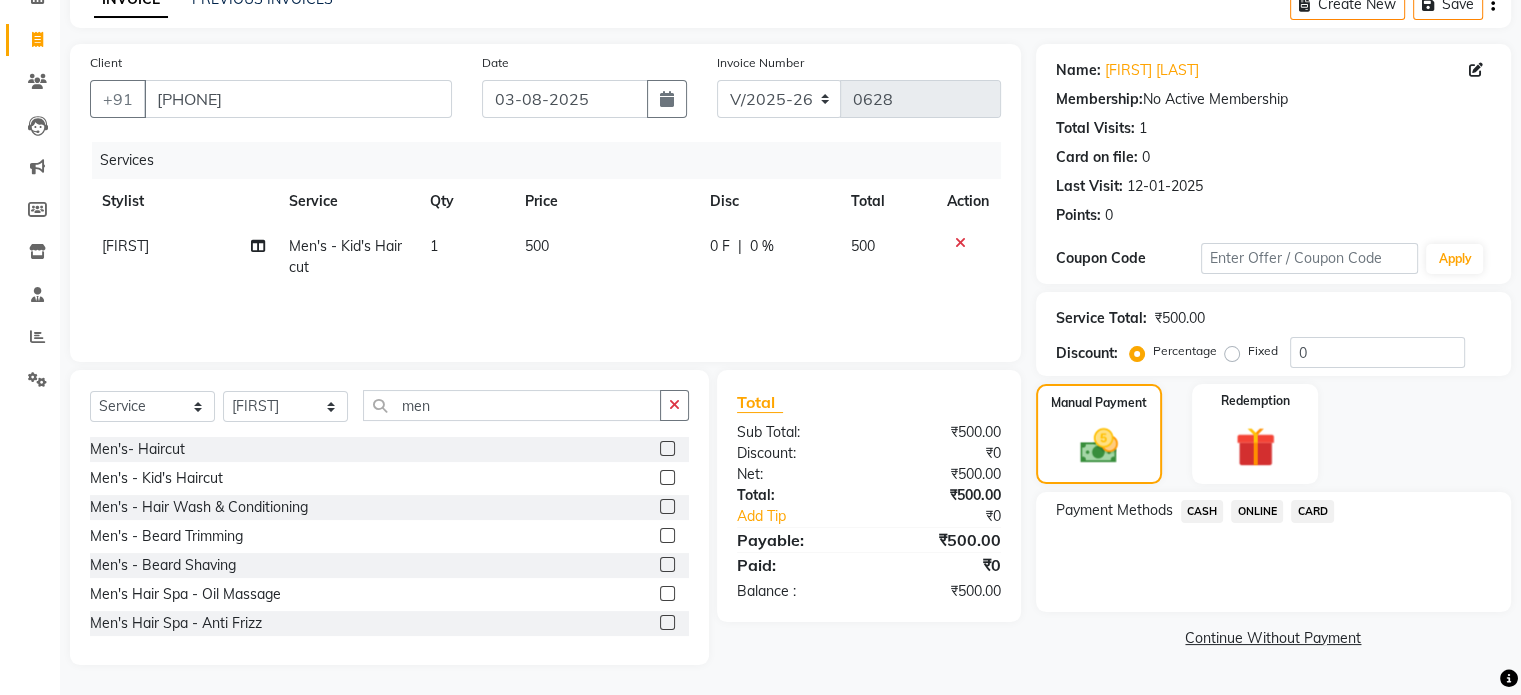 click on "CASH" 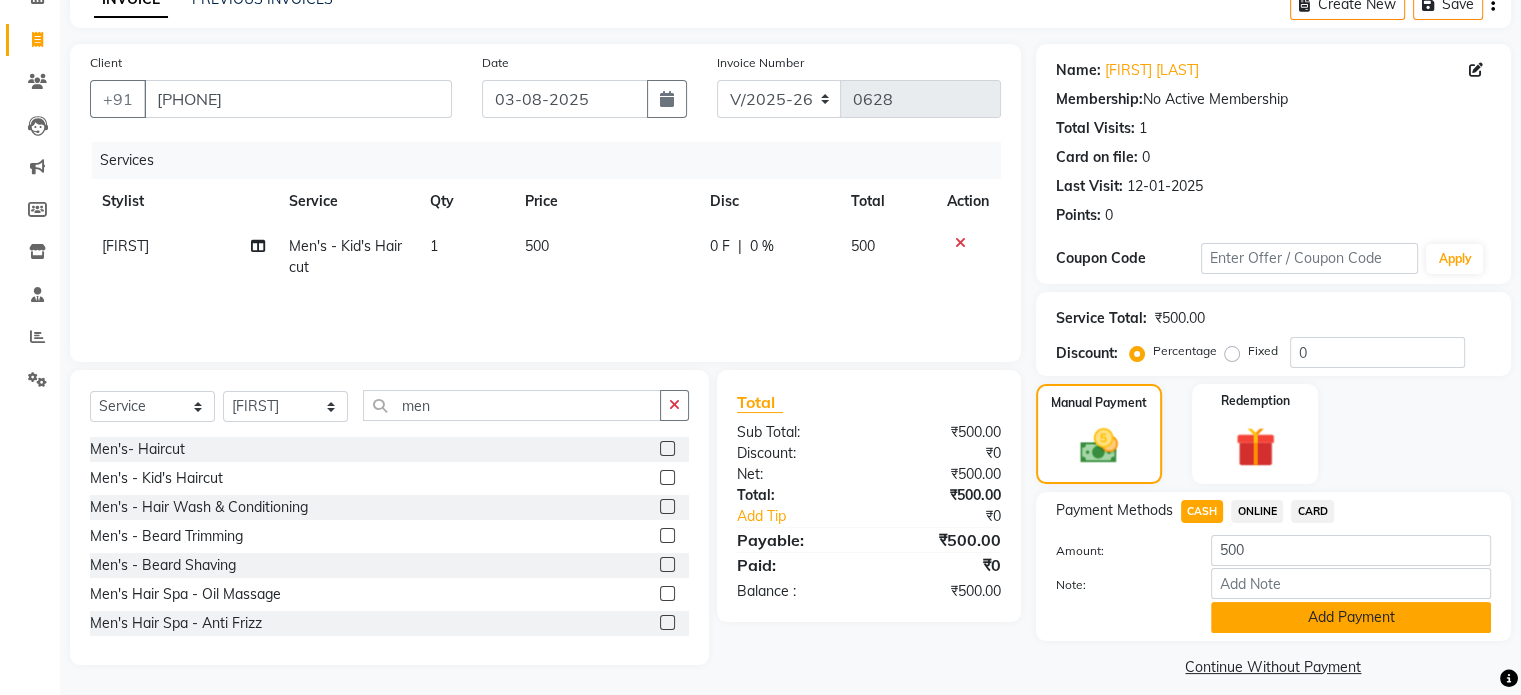click on "Add Payment" 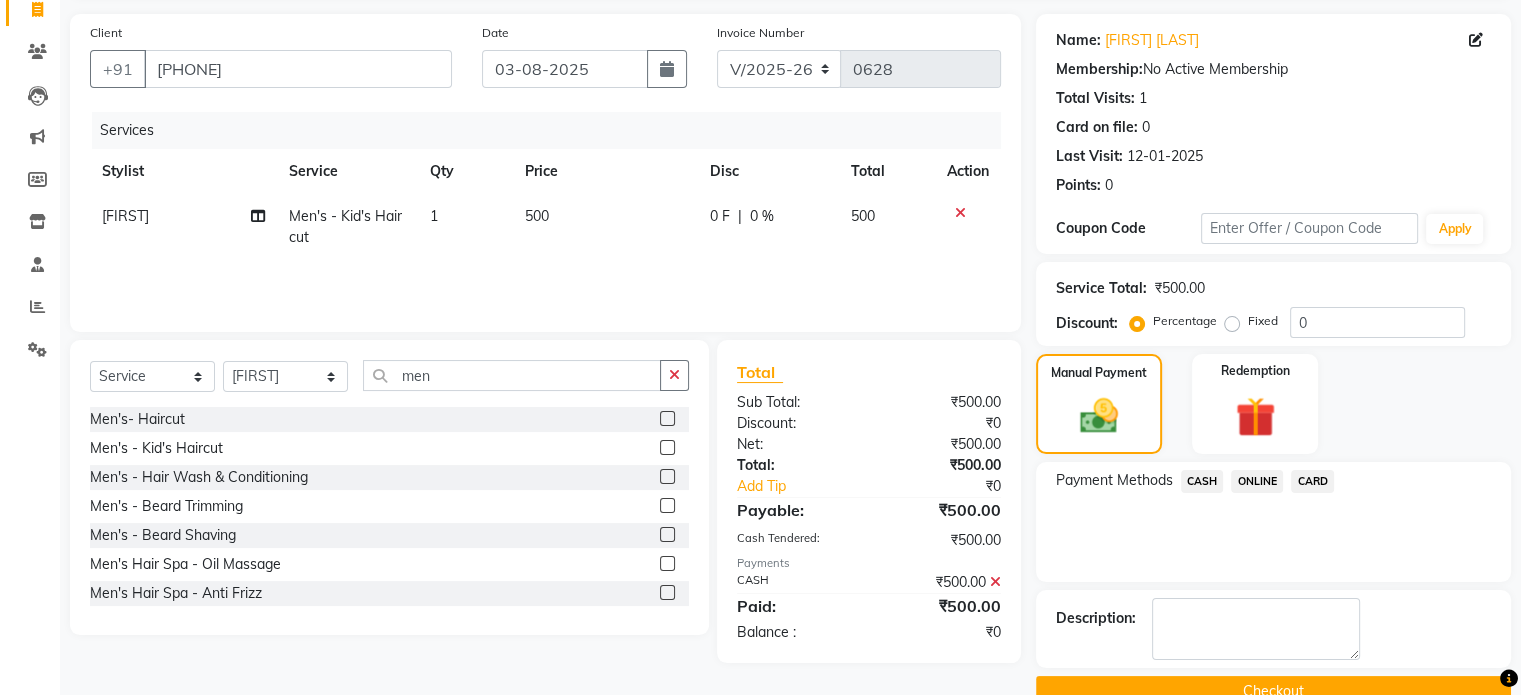 scroll, scrollTop: 176, scrollLeft: 0, axis: vertical 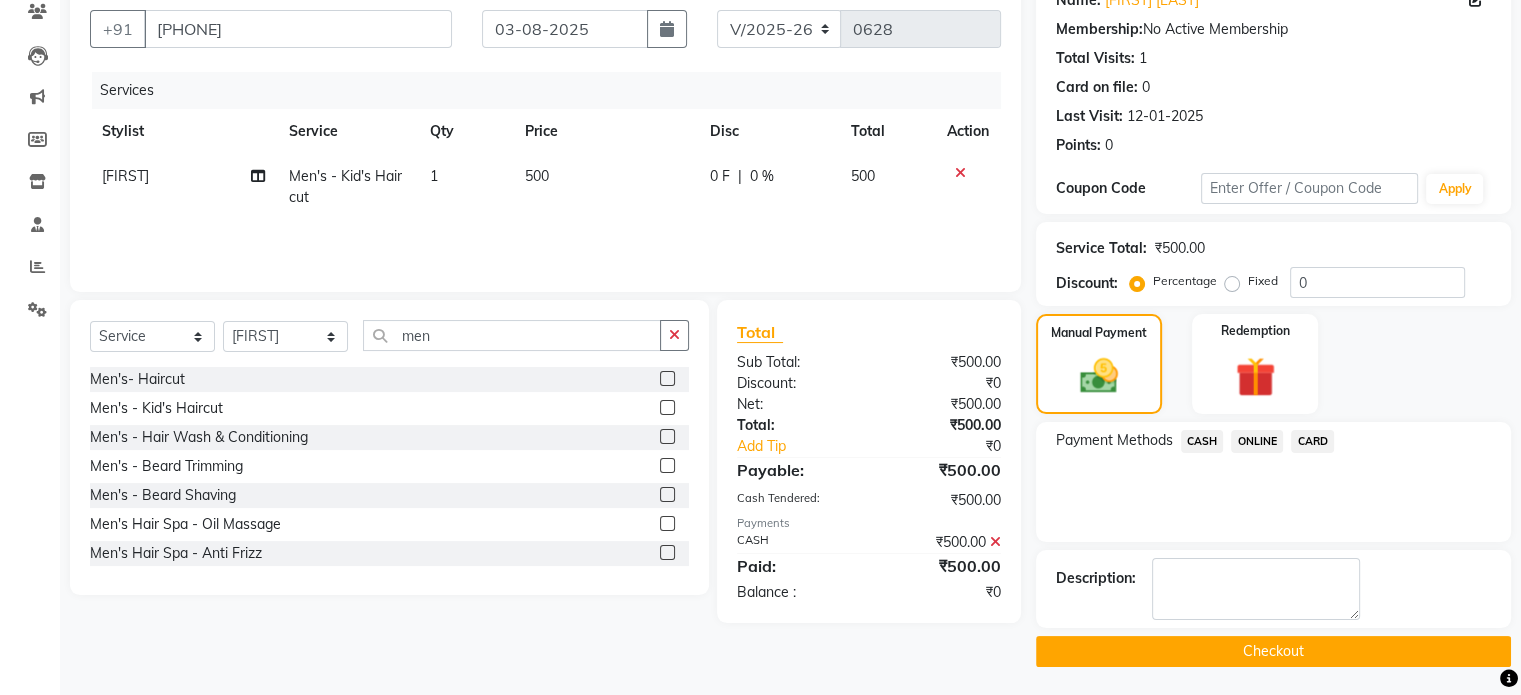 click on "Checkout" 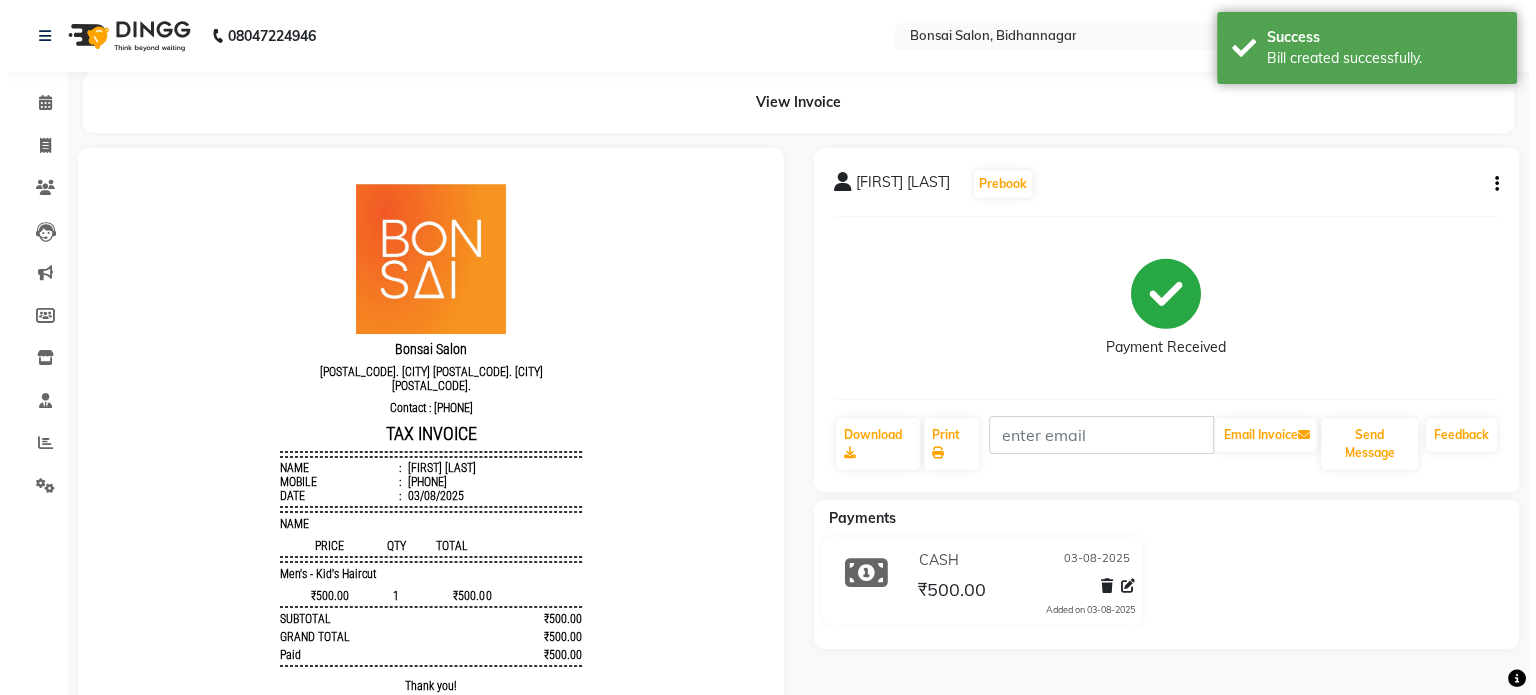 scroll, scrollTop: 0, scrollLeft: 0, axis: both 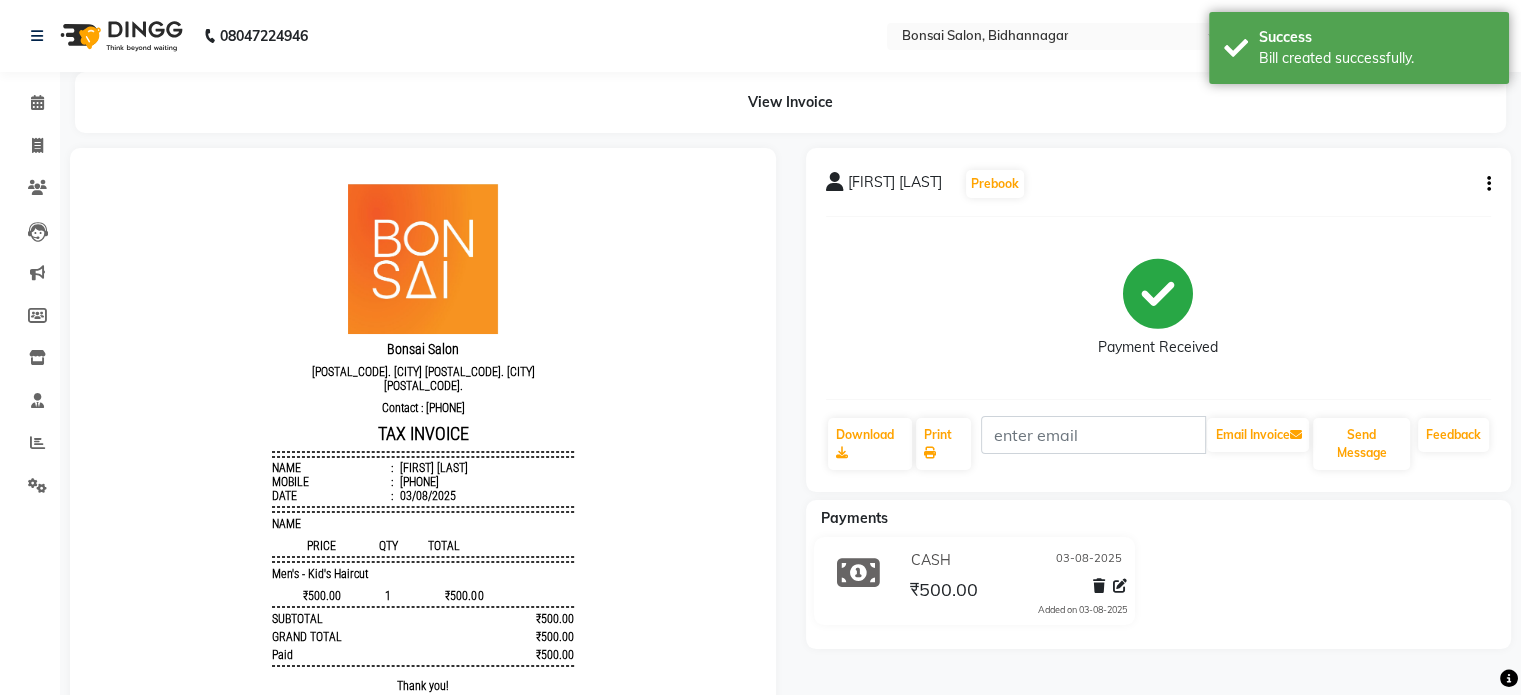 click on "[FIRST] [LAST] Prebook Payment Received Download Print Email Invoice Send Message Feedback" 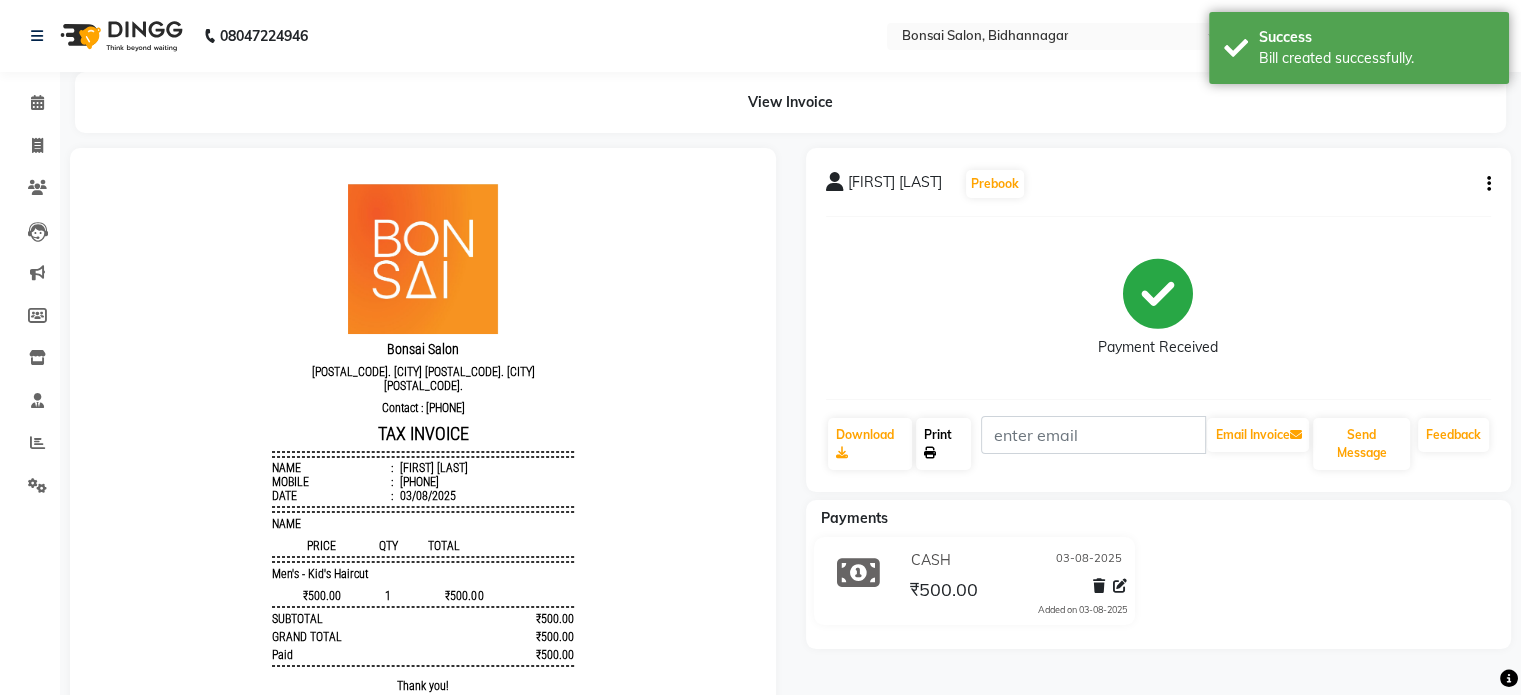 click on "Print" 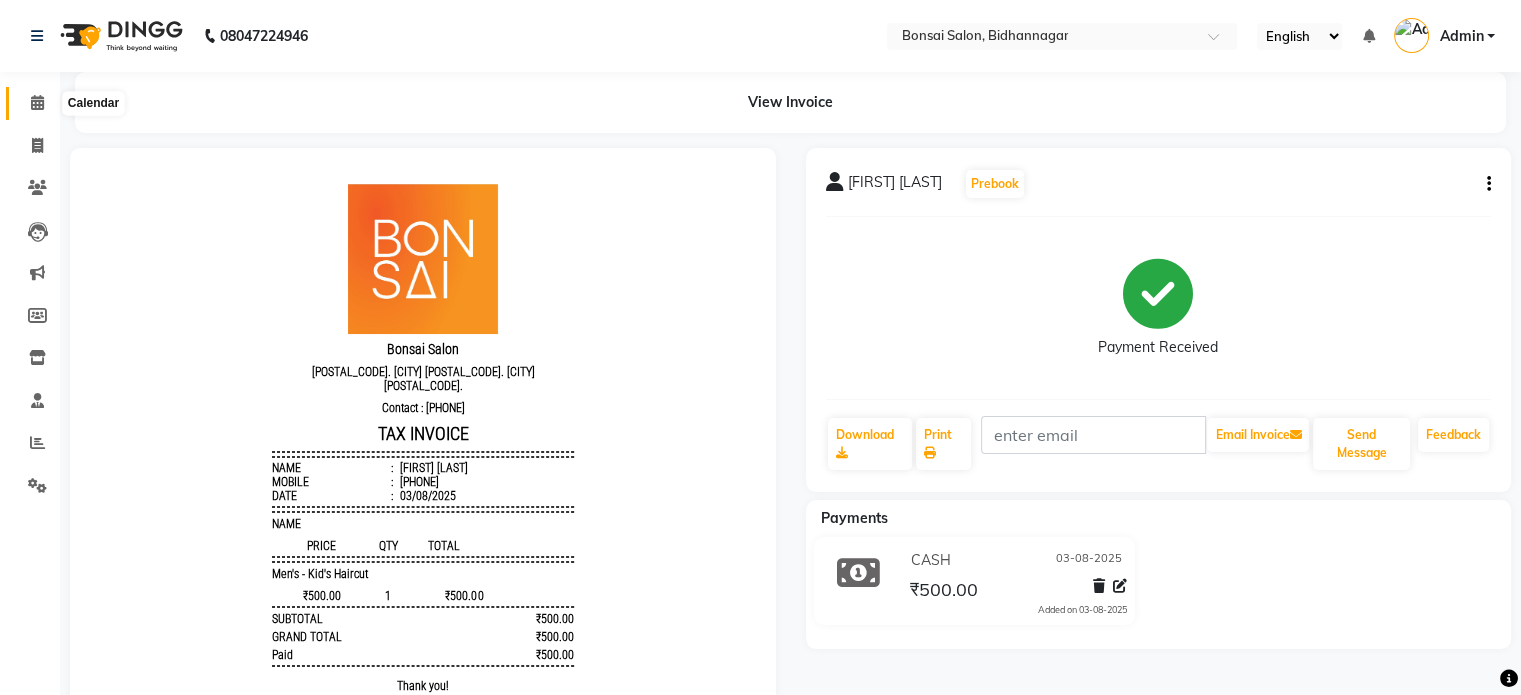 click 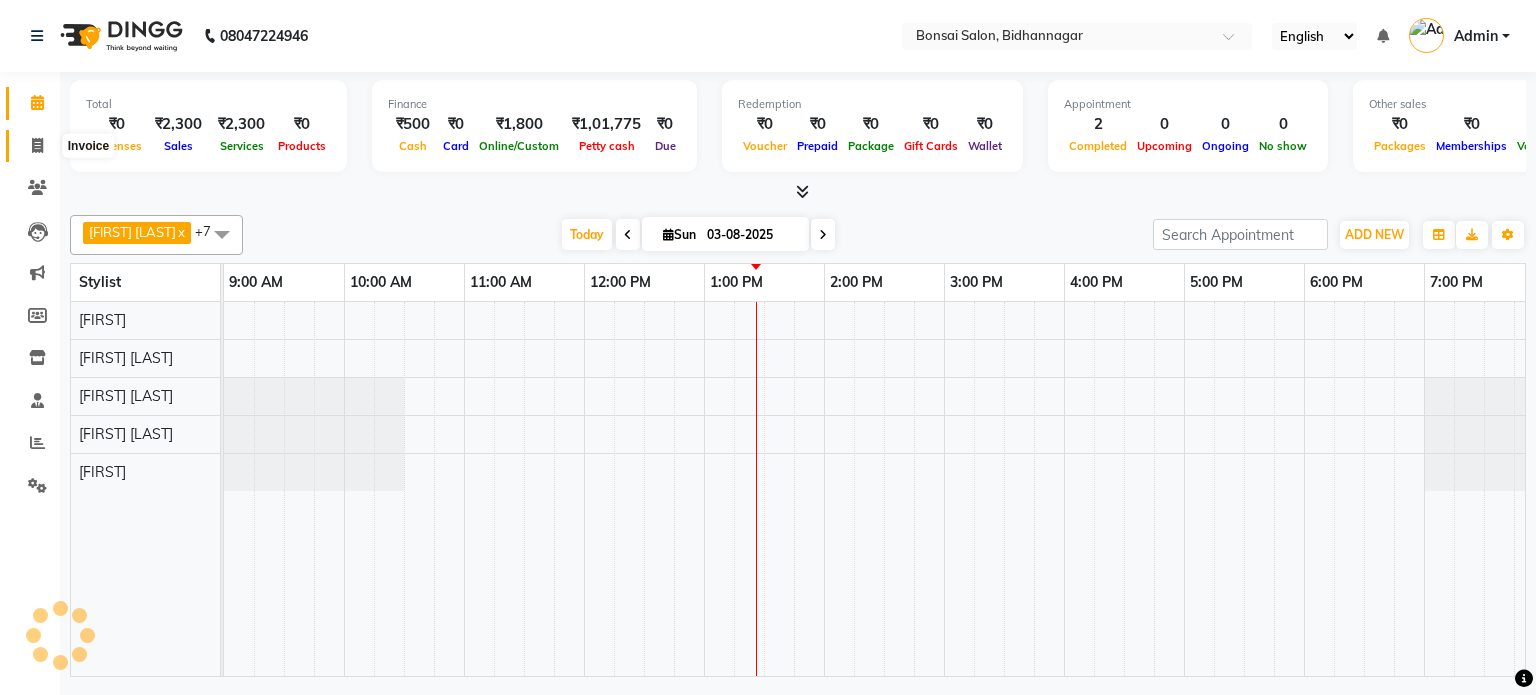 scroll, scrollTop: 0, scrollLeft: 0, axis: both 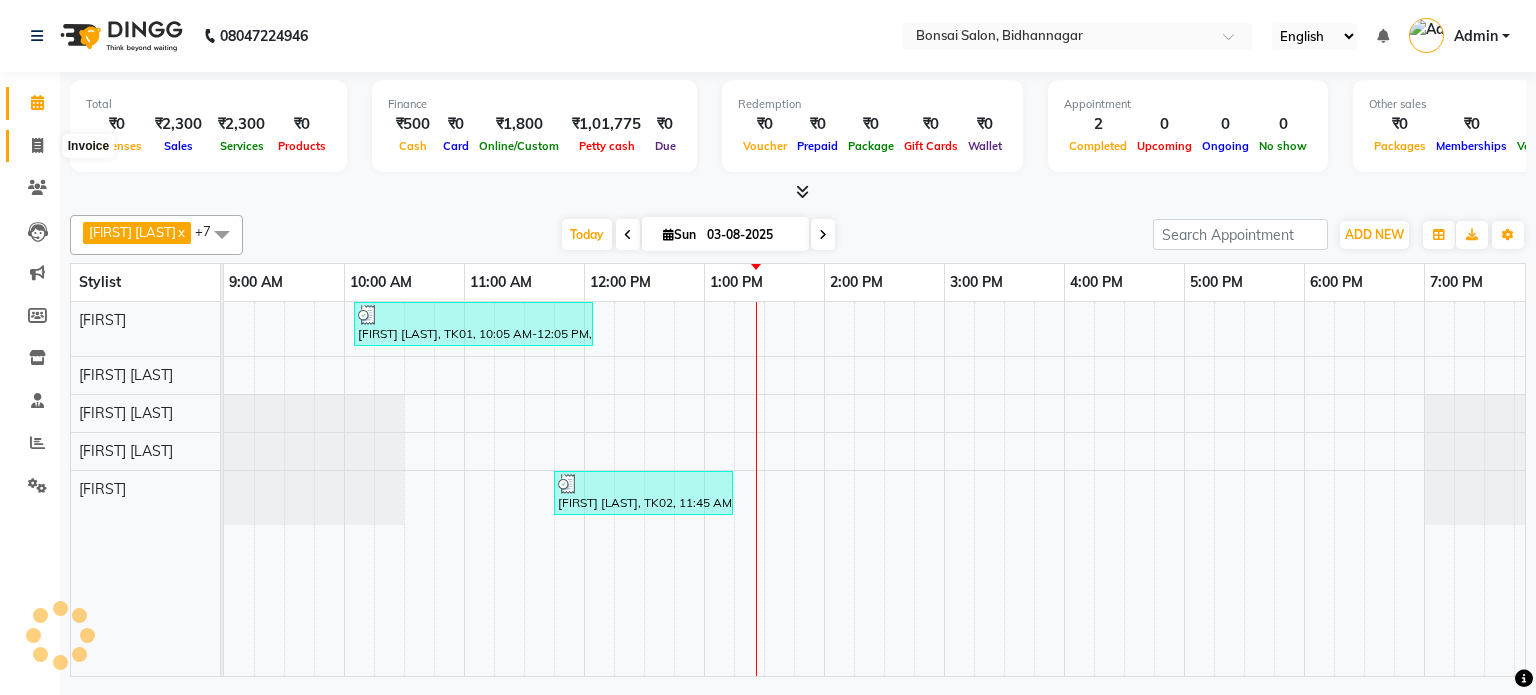 click 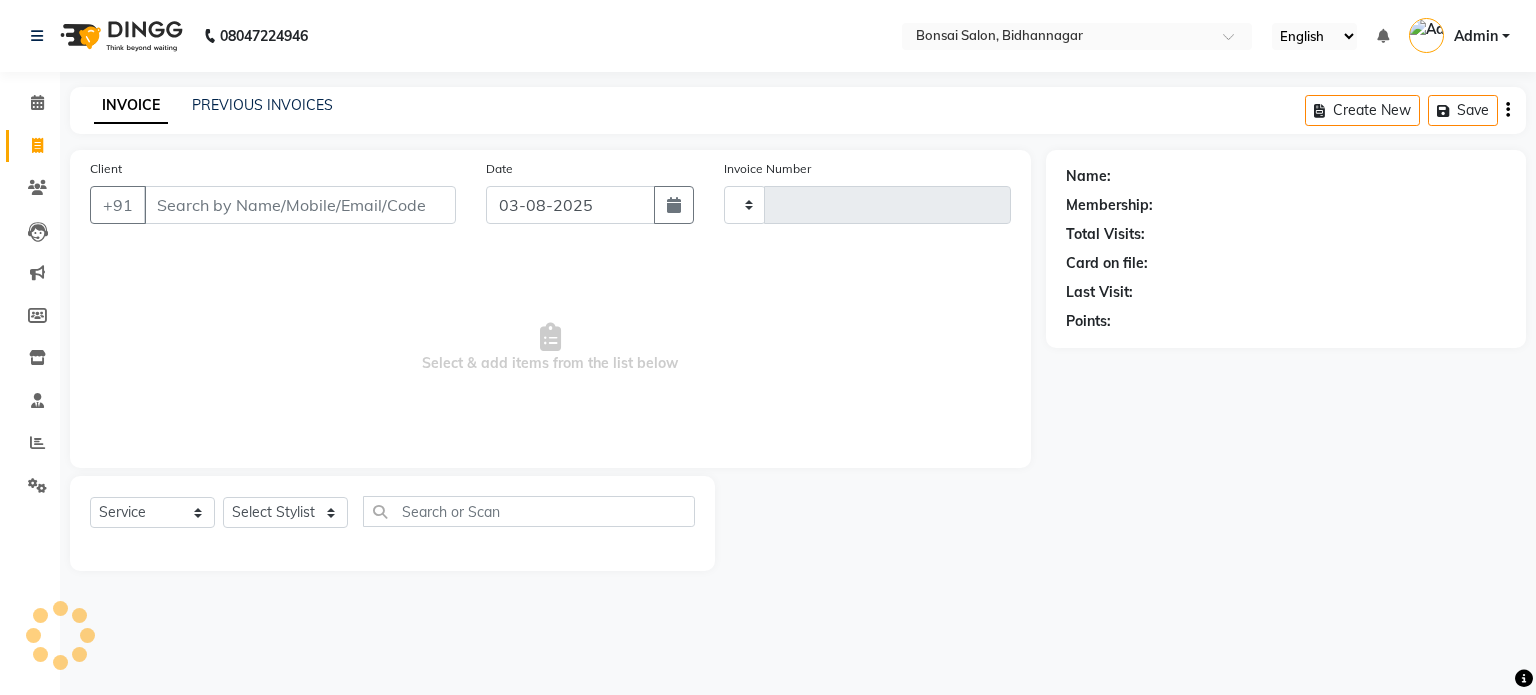 type on "0629" 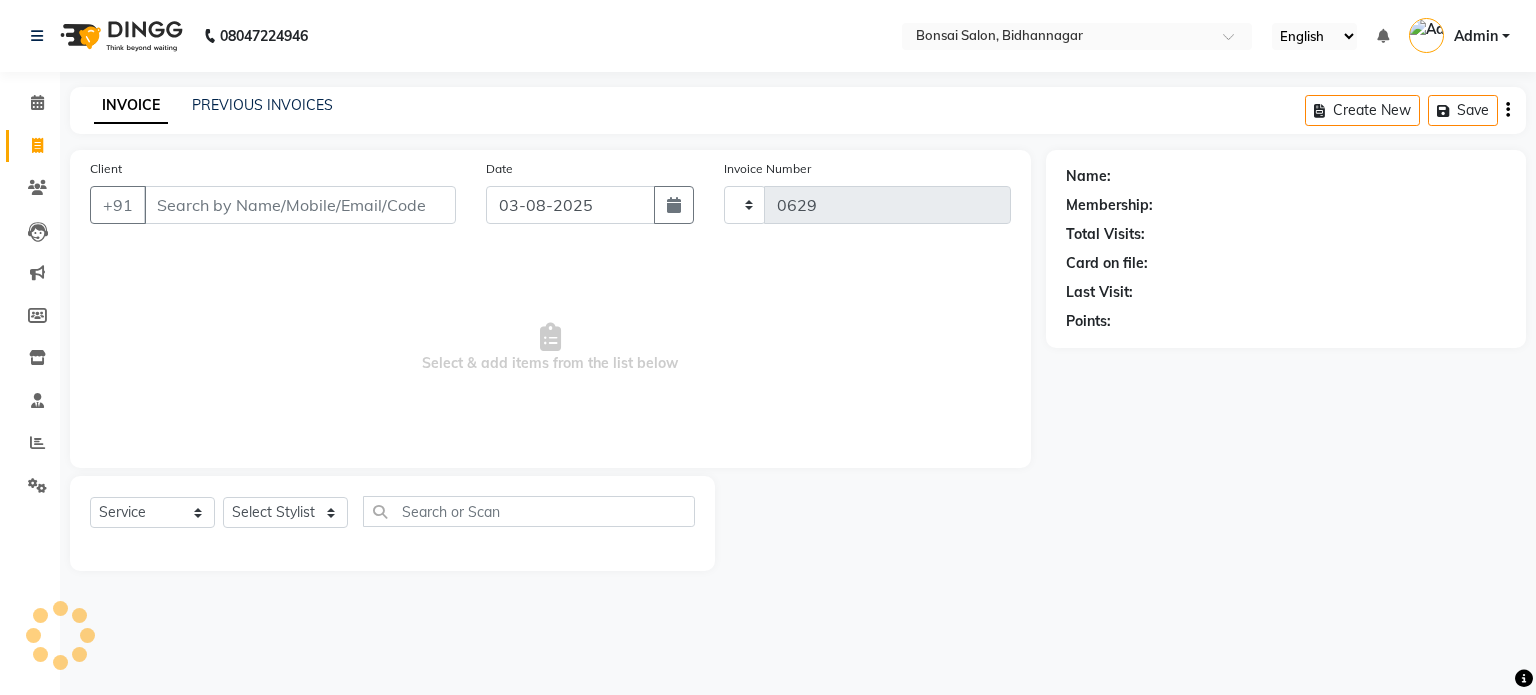 select on "6719" 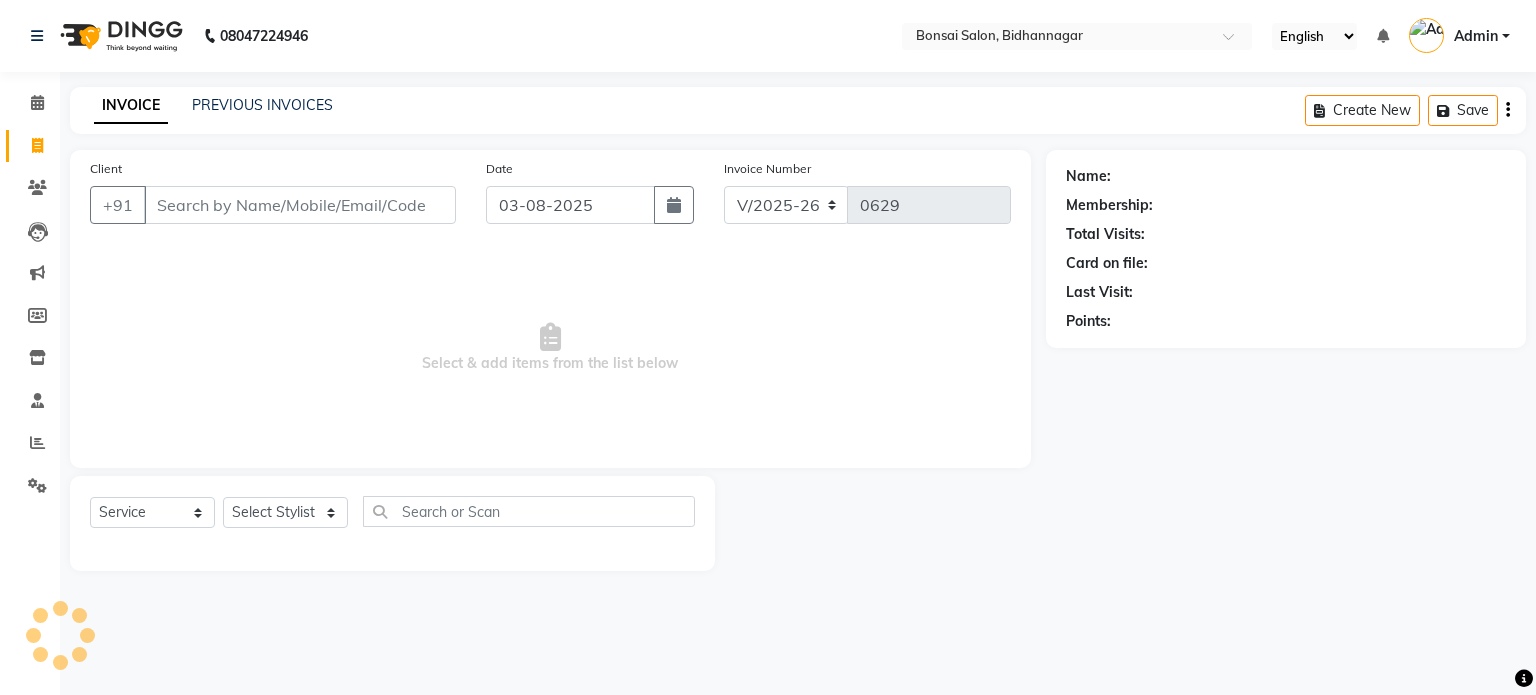 click on "Client" at bounding box center [300, 205] 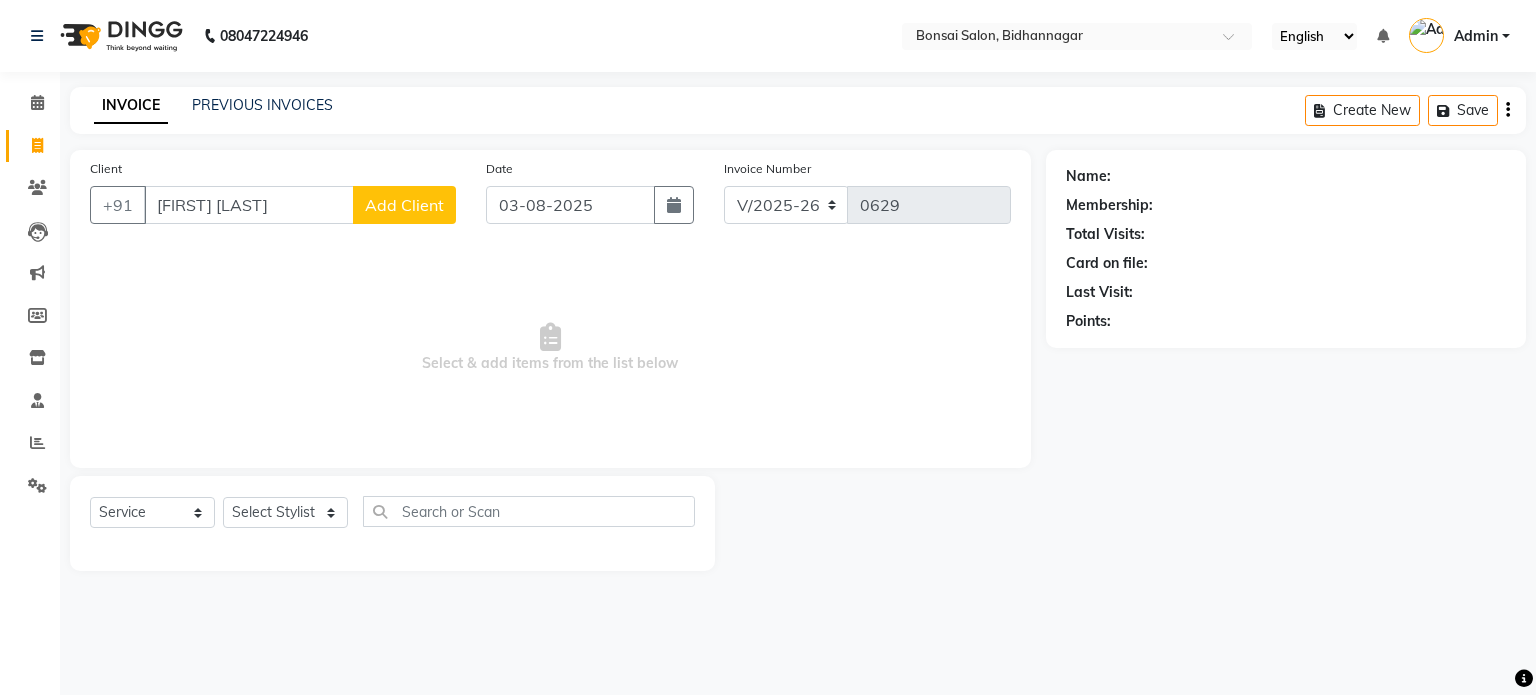 type on "[FIRST] [LAST]" 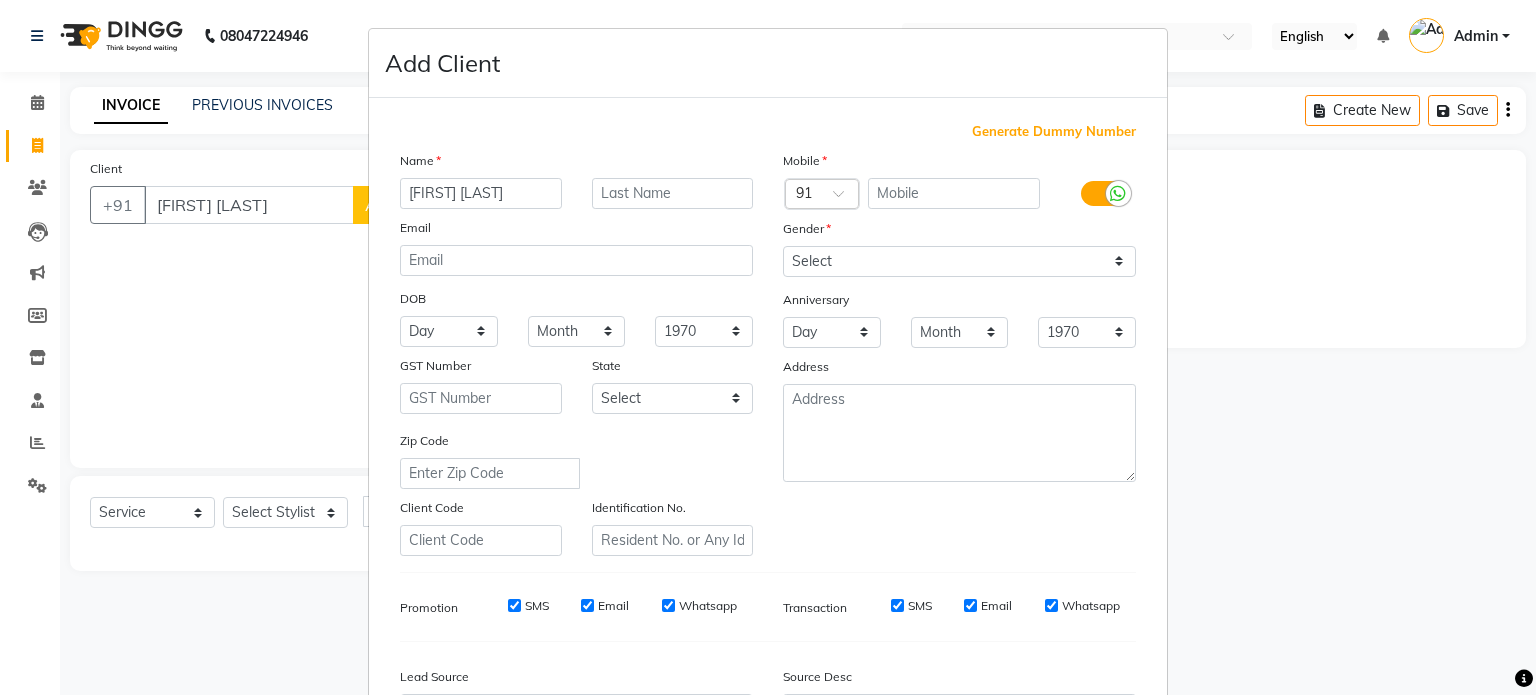 click on "[FIRST] [LAST]" at bounding box center [481, 193] 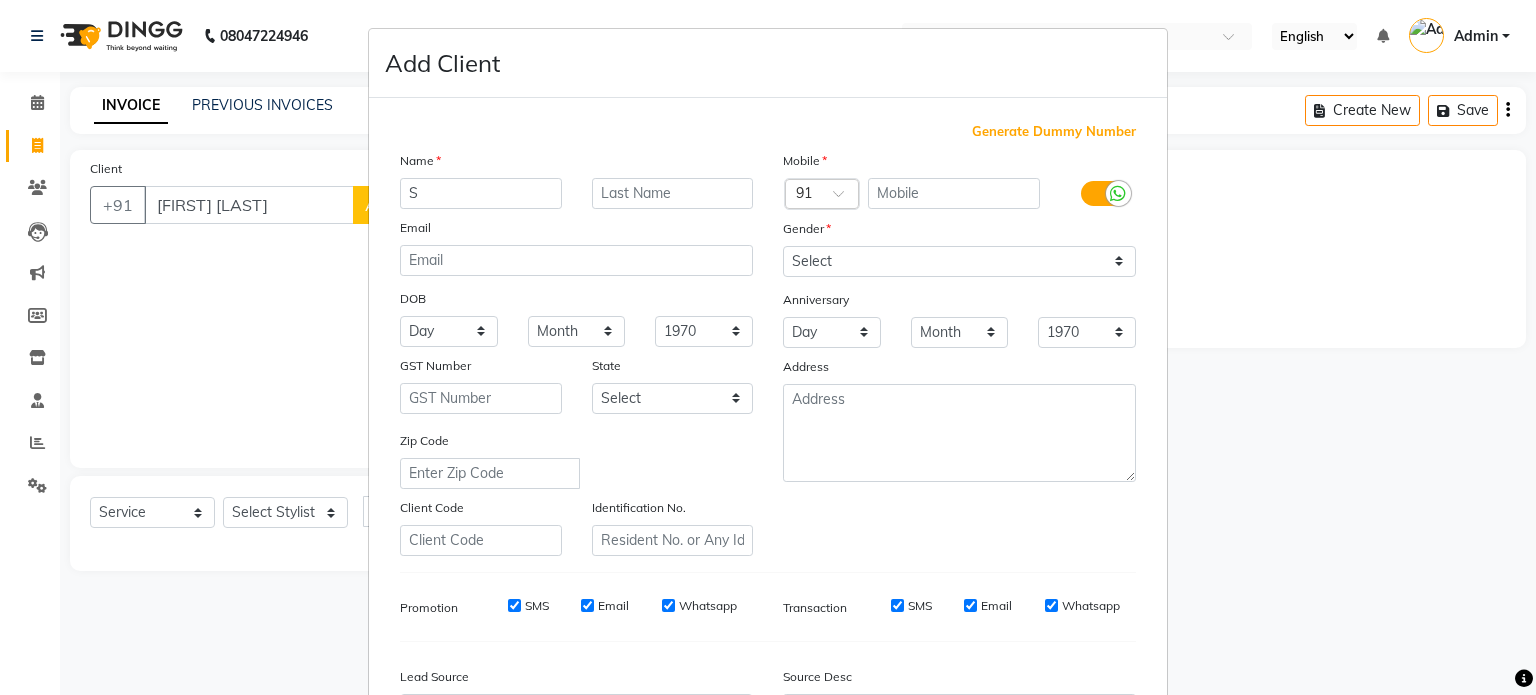 type on "S" 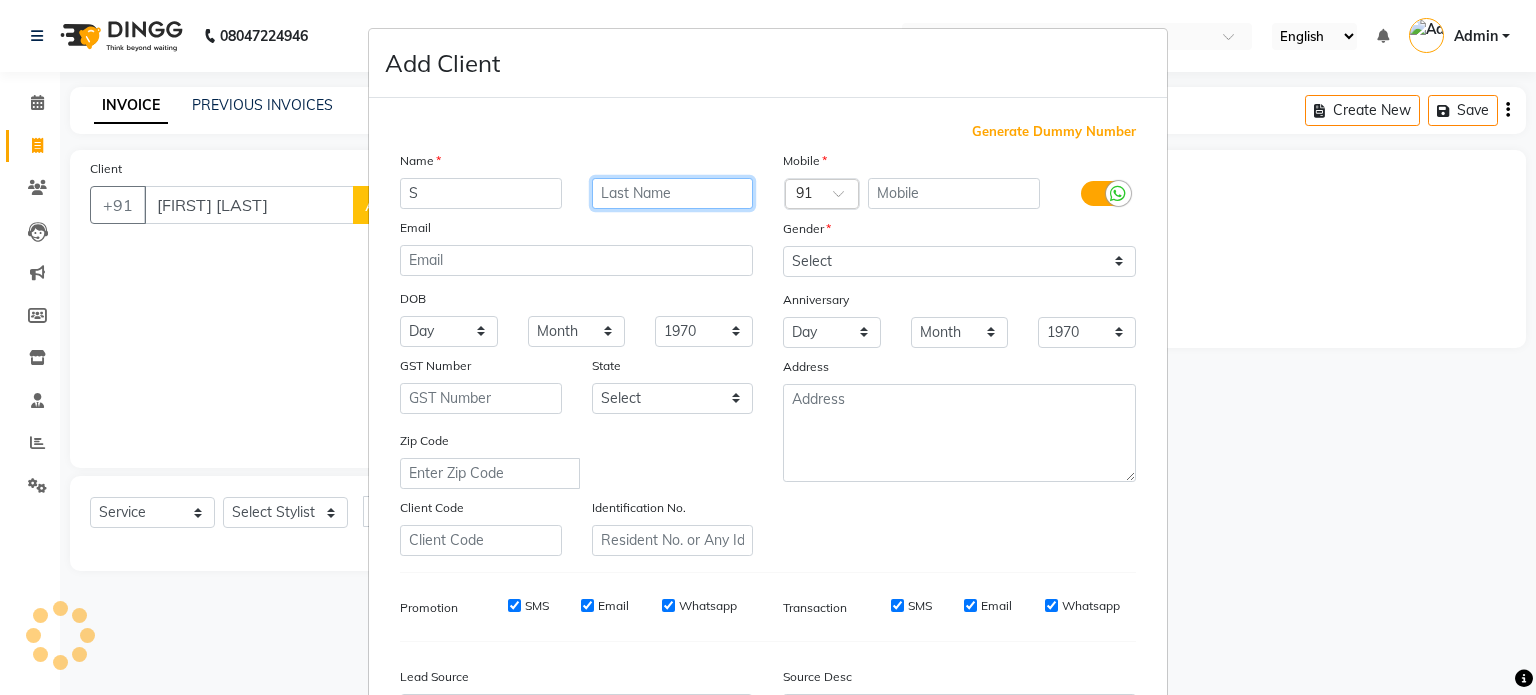 click at bounding box center [673, 193] 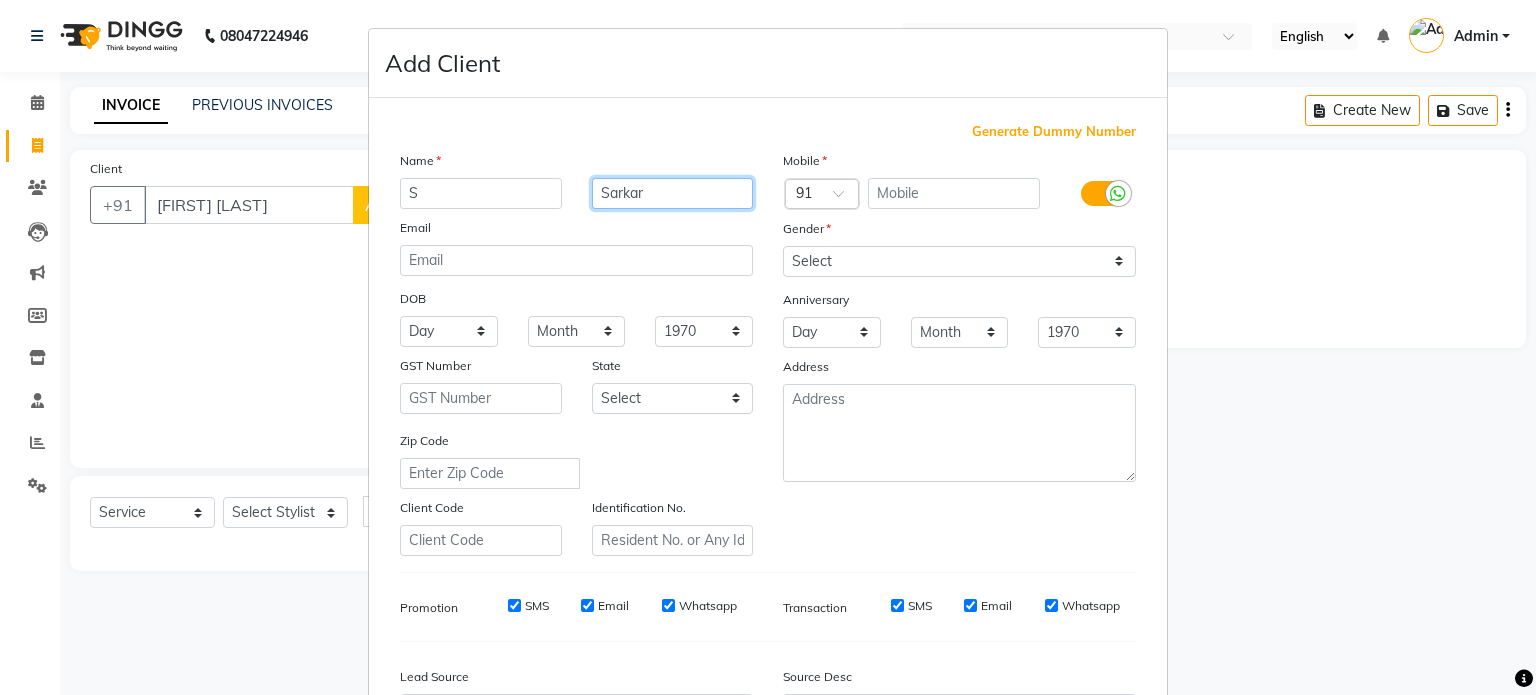 type on "Sarkar" 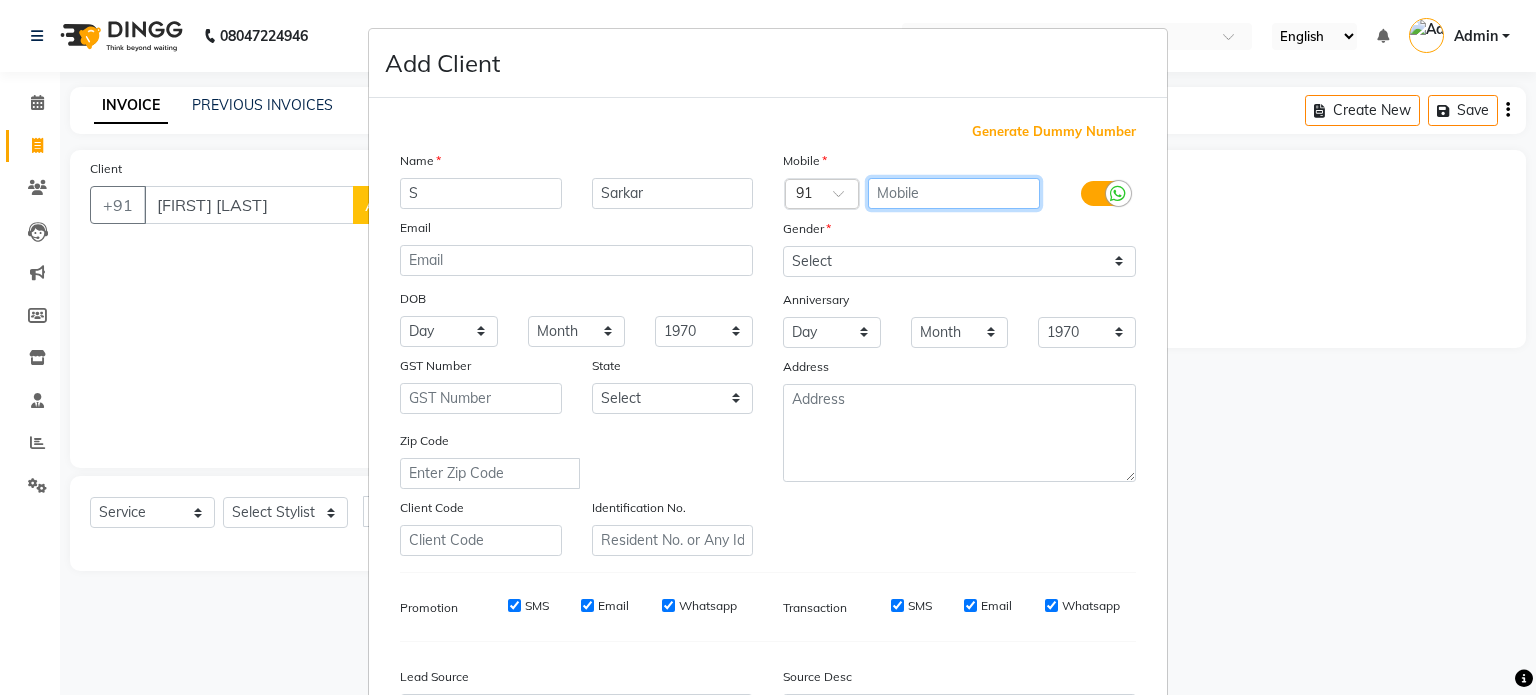 click at bounding box center (954, 193) 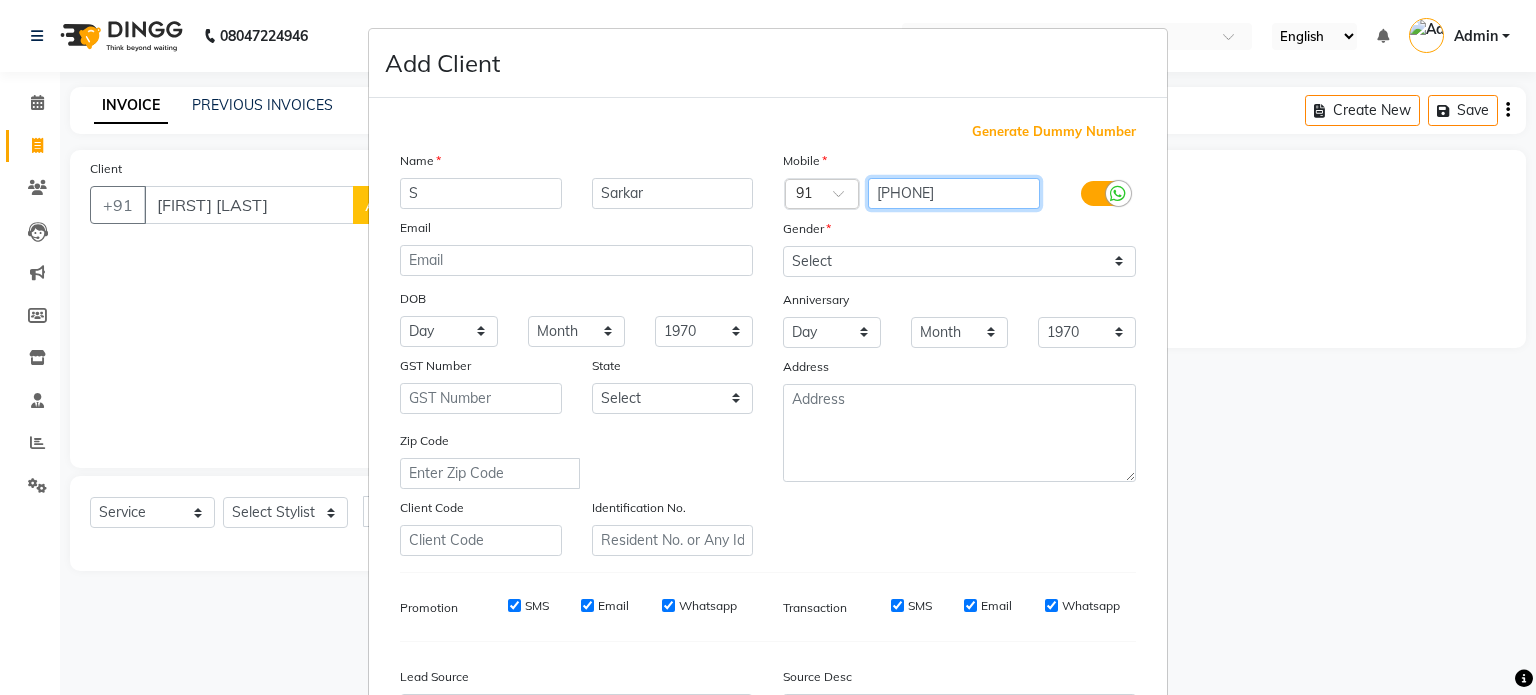 type on "[PHONE]" 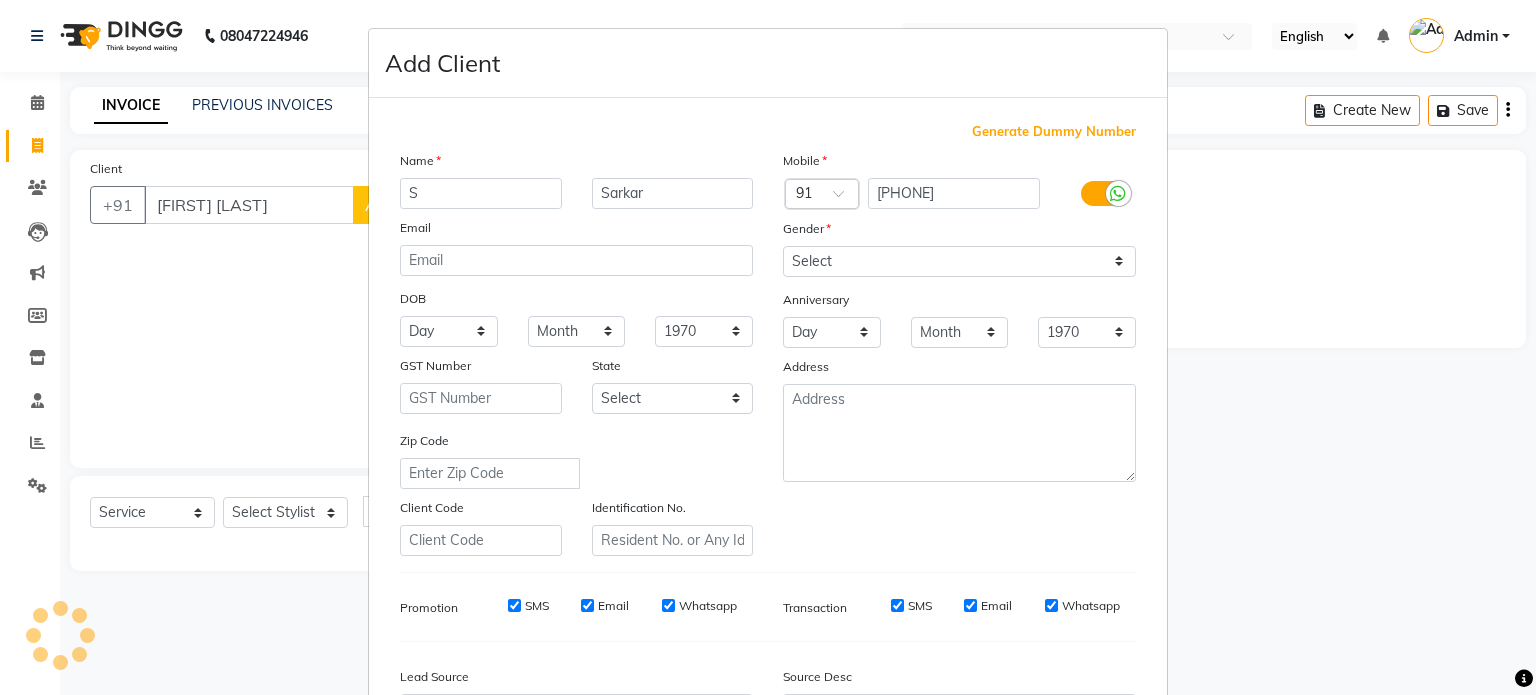 click at bounding box center [1103, 193] 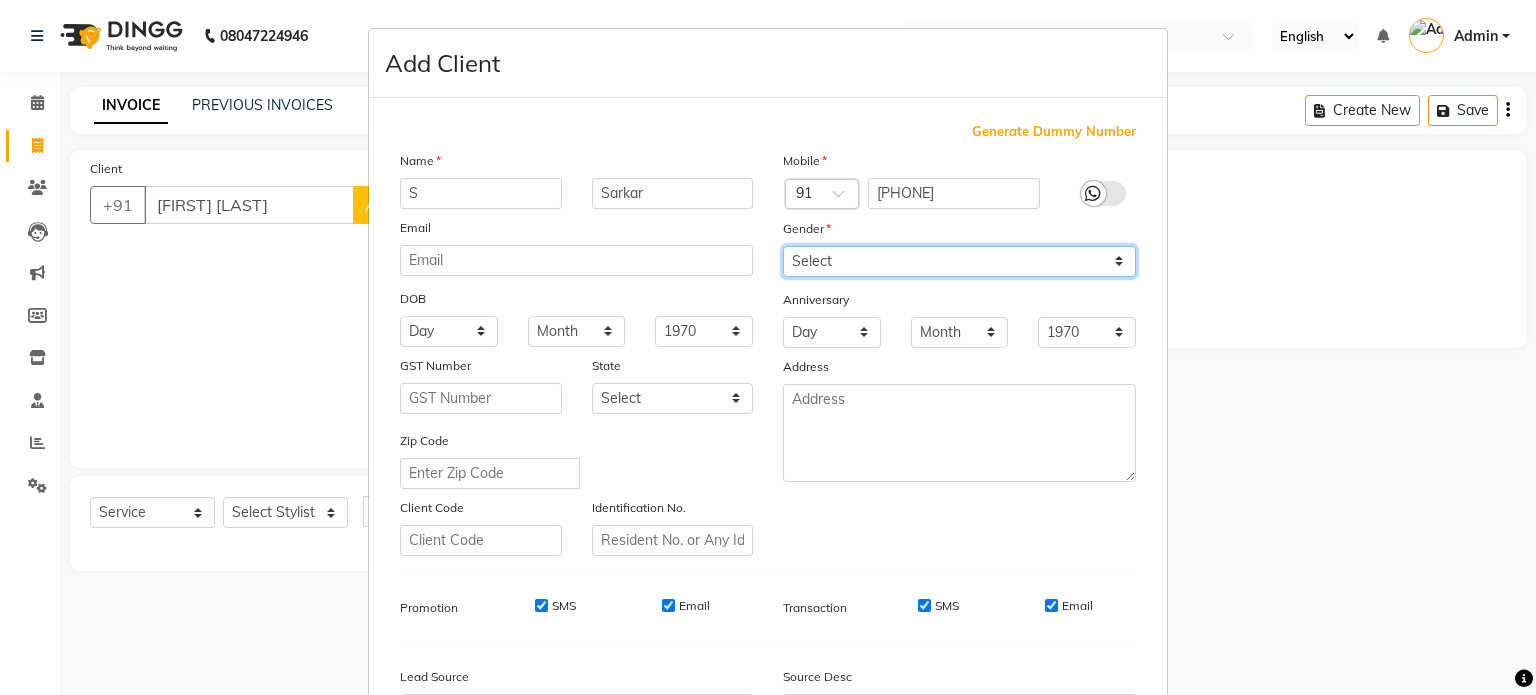click on "Select Male Female Other Prefer Not To Say" at bounding box center [959, 261] 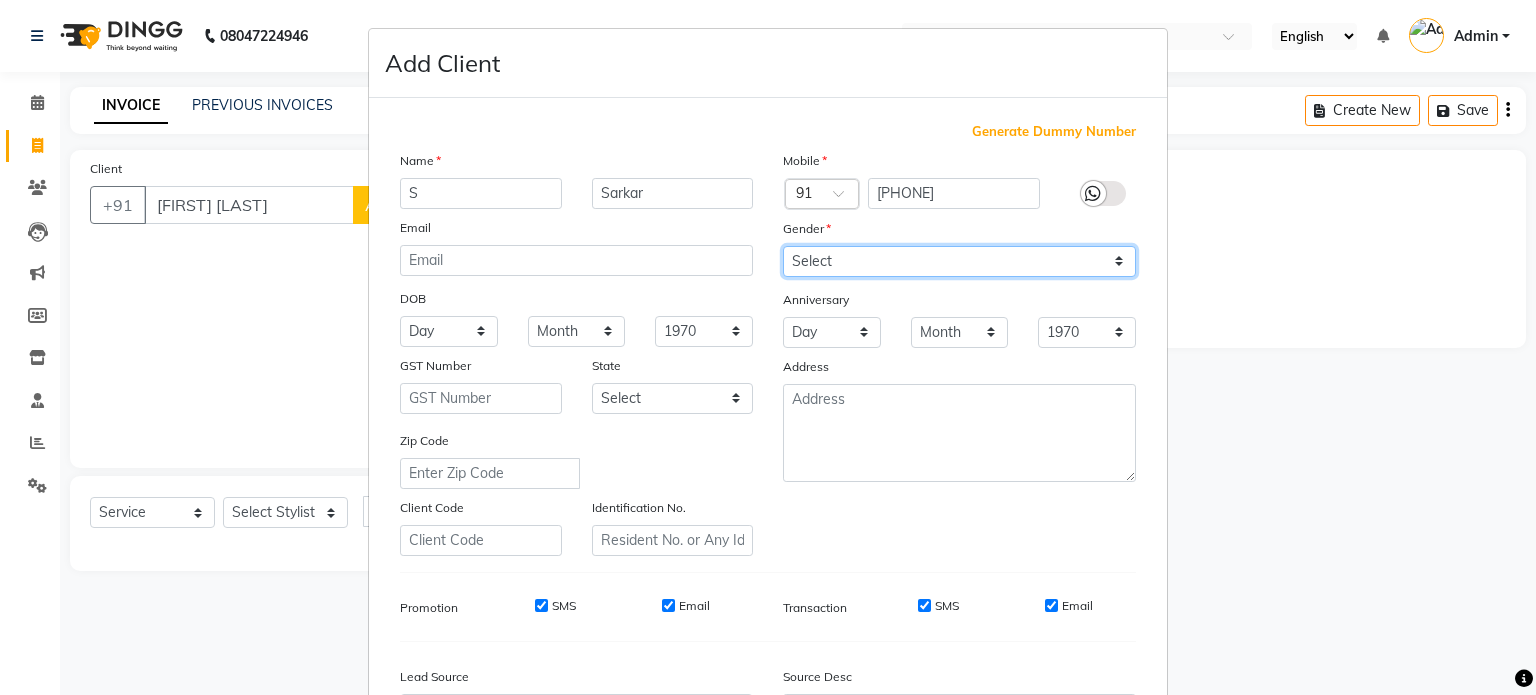 select on "female" 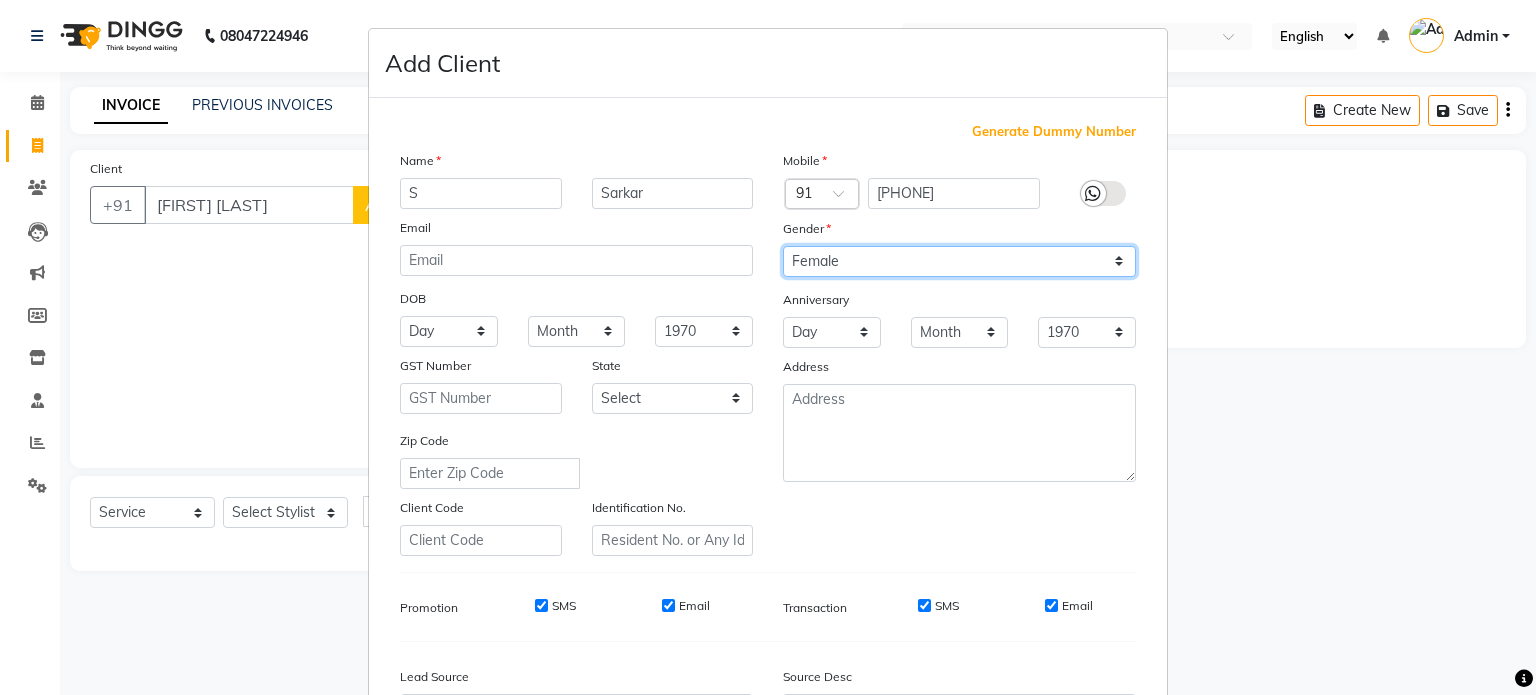 click on "Select Male Female Other Prefer Not To Say" at bounding box center (959, 261) 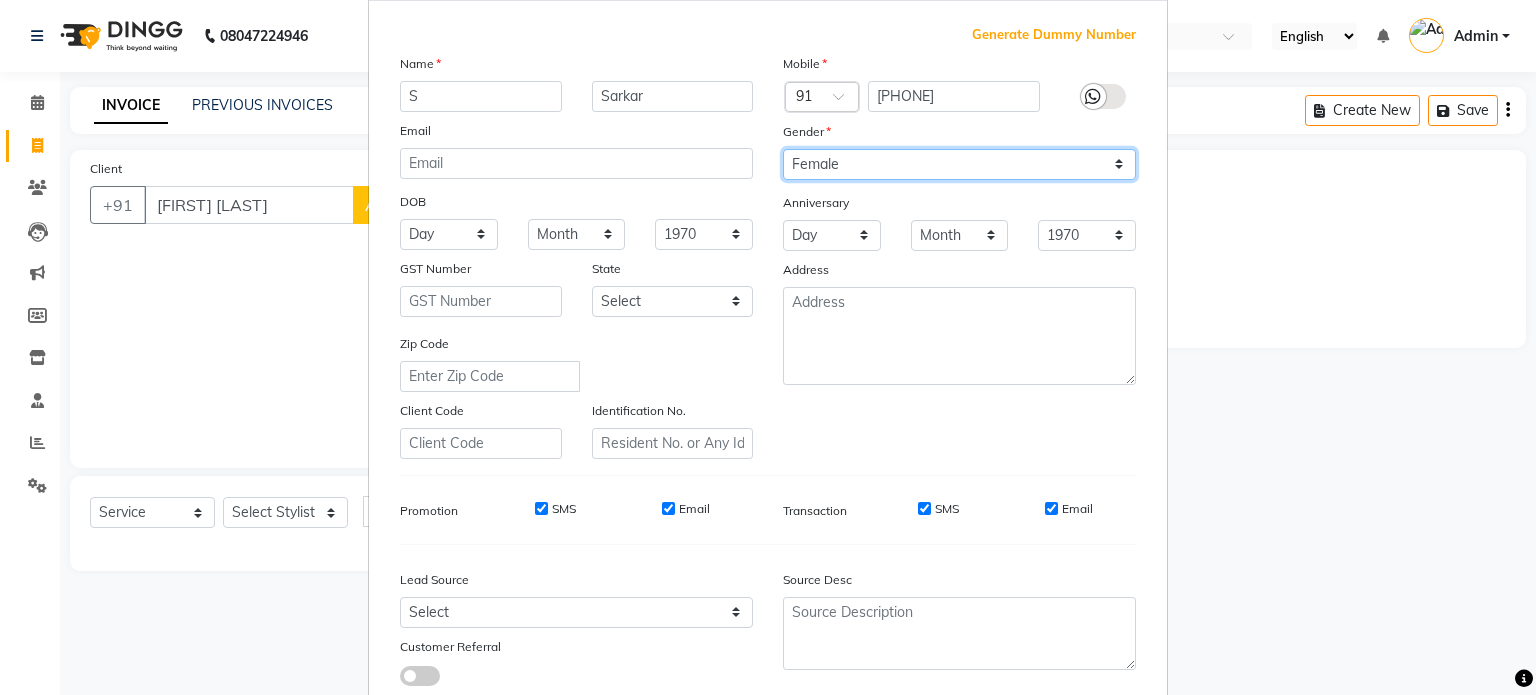 scroll, scrollTop: 100, scrollLeft: 0, axis: vertical 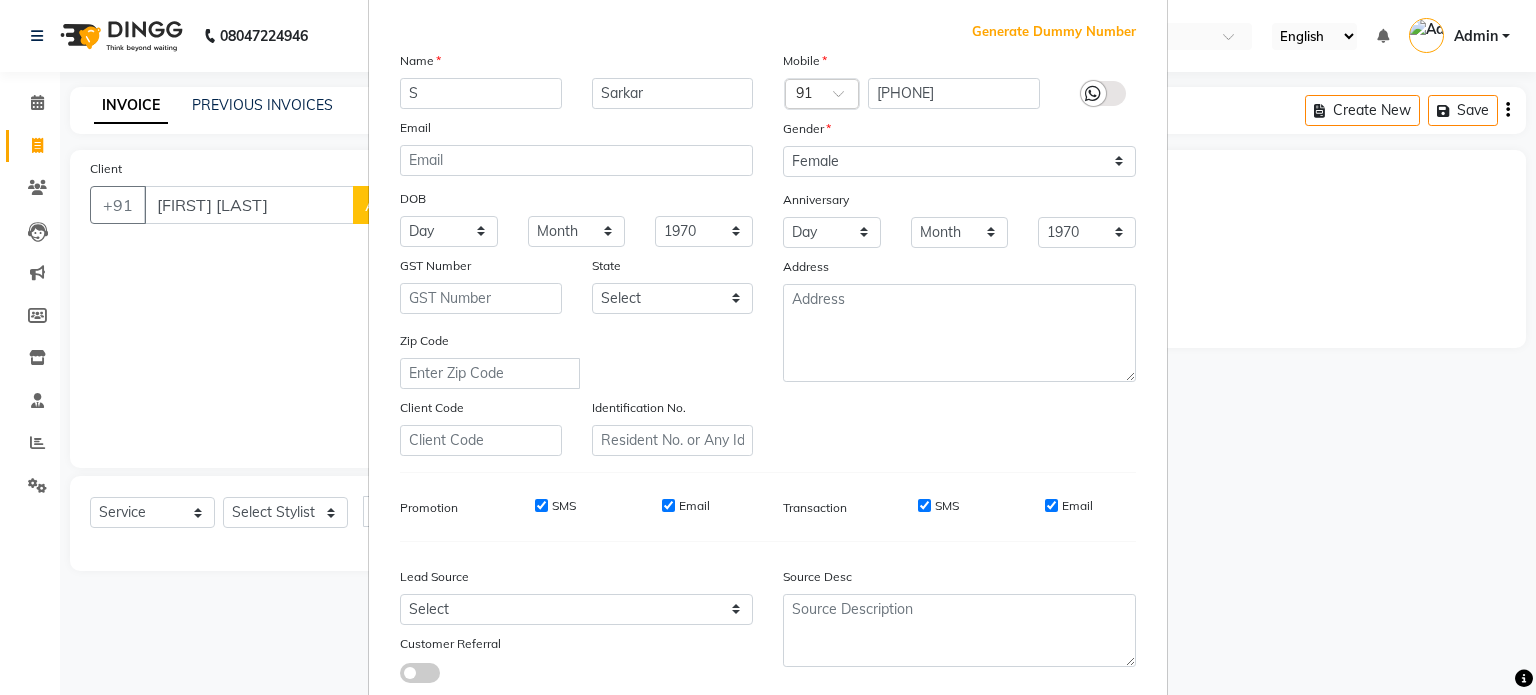 click on "SMS" at bounding box center [541, 505] 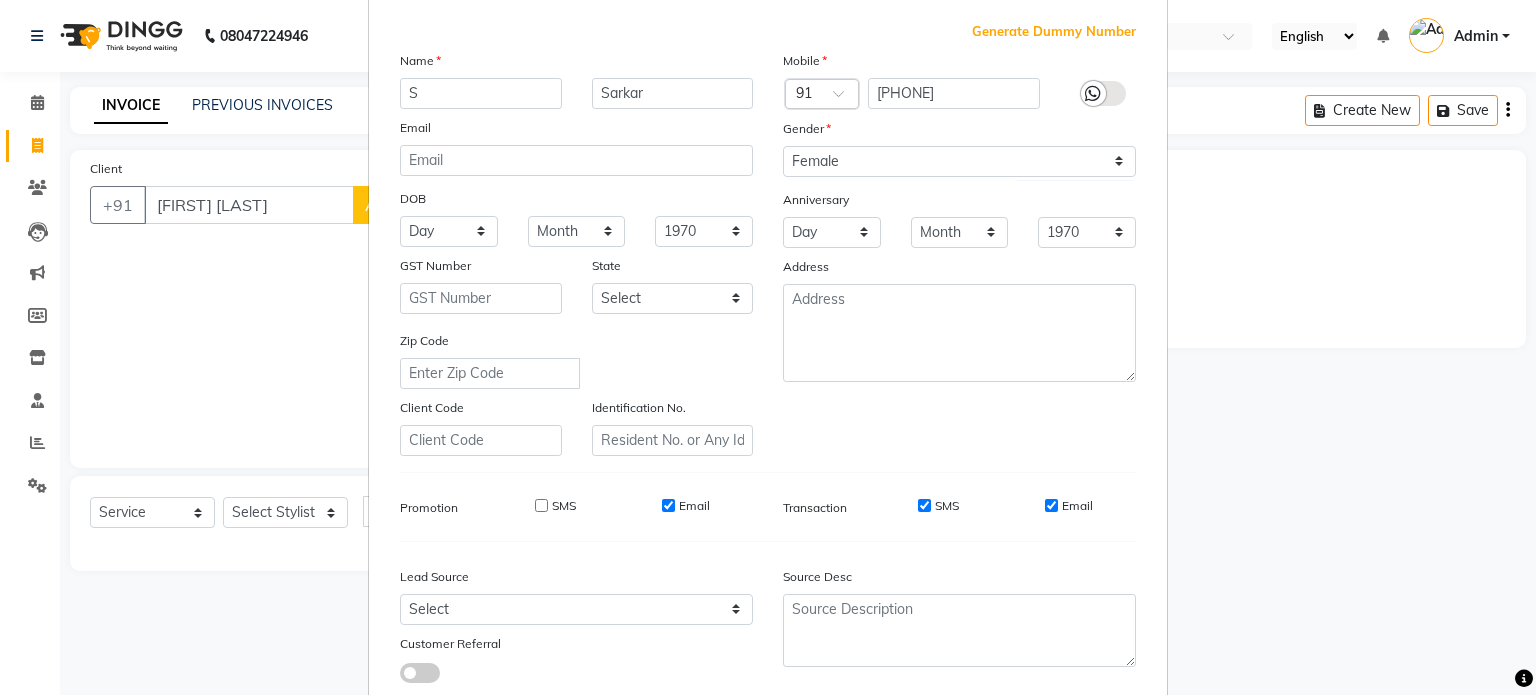 click on "Email" at bounding box center (668, 505) 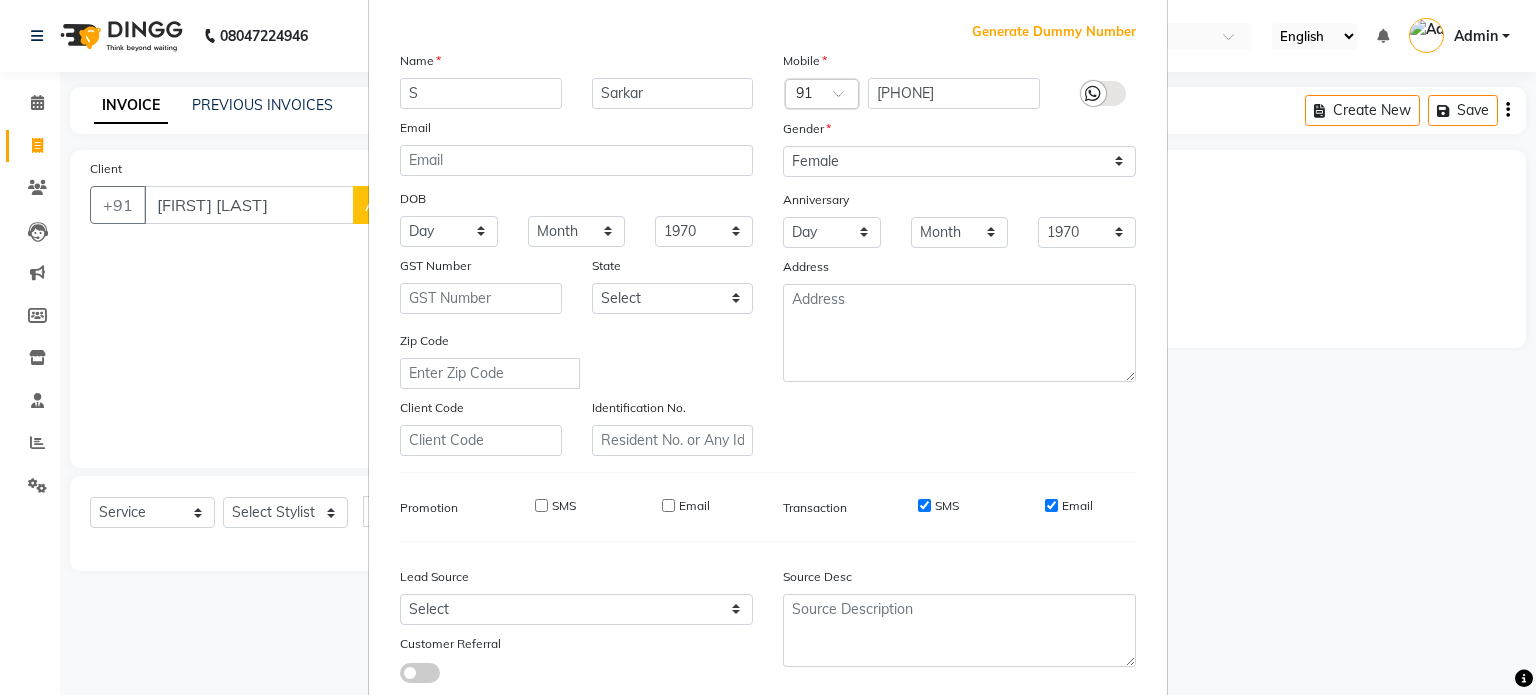 click on "SMS" at bounding box center [924, 505] 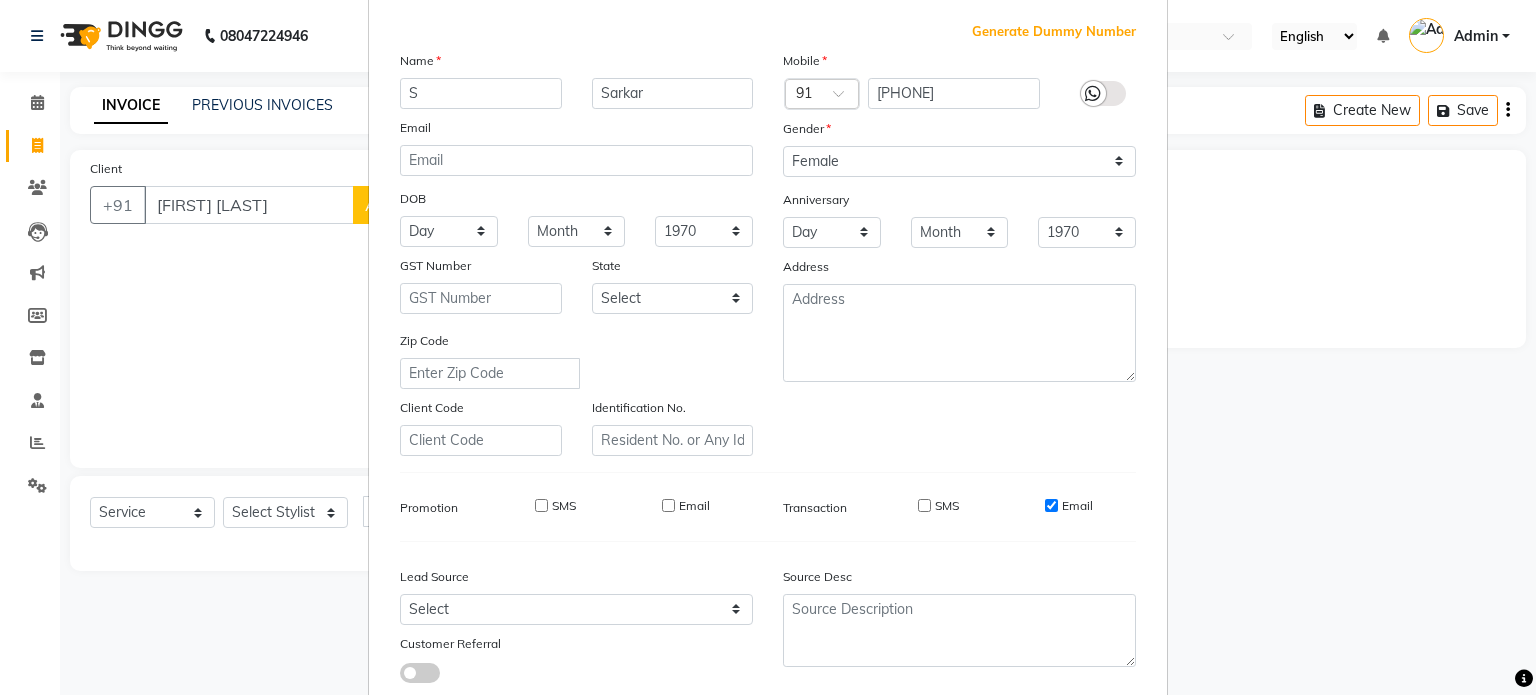 click on "Email" at bounding box center (1051, 505) 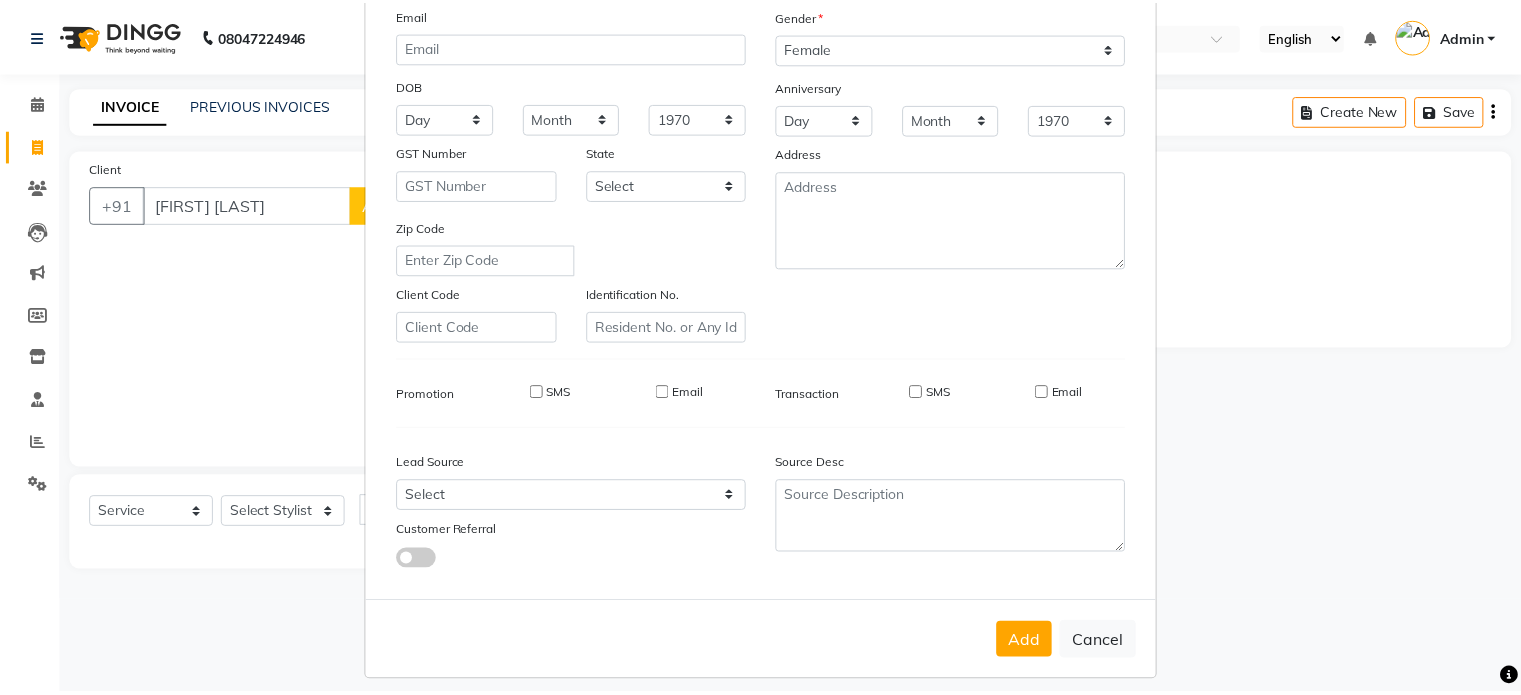 scroll, scrollTop: 237, scrollLeft: 0, axis: vertical 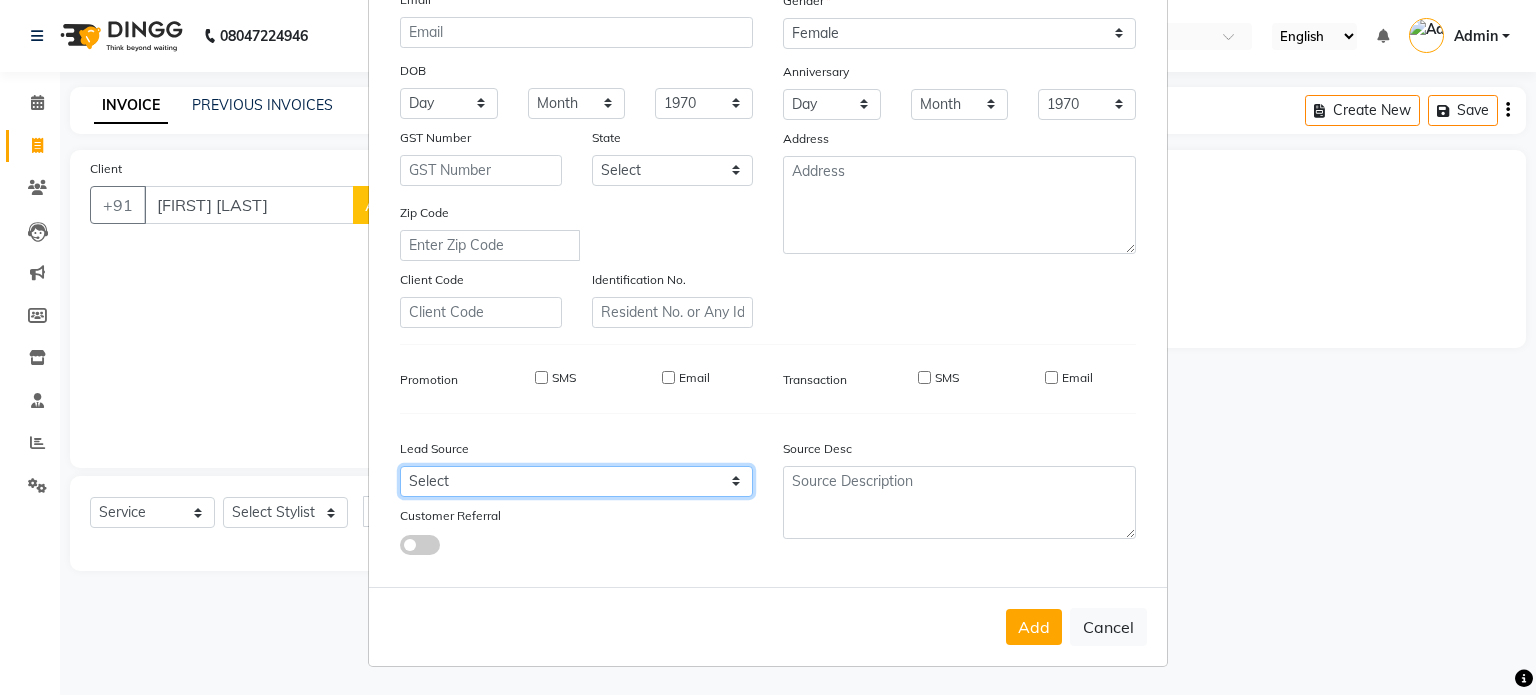 click on "Select Walk-in Referral Internet Friend Word of Mouth Advertisement Facebook JustDial Google Other" at bounding box center [576, 481] 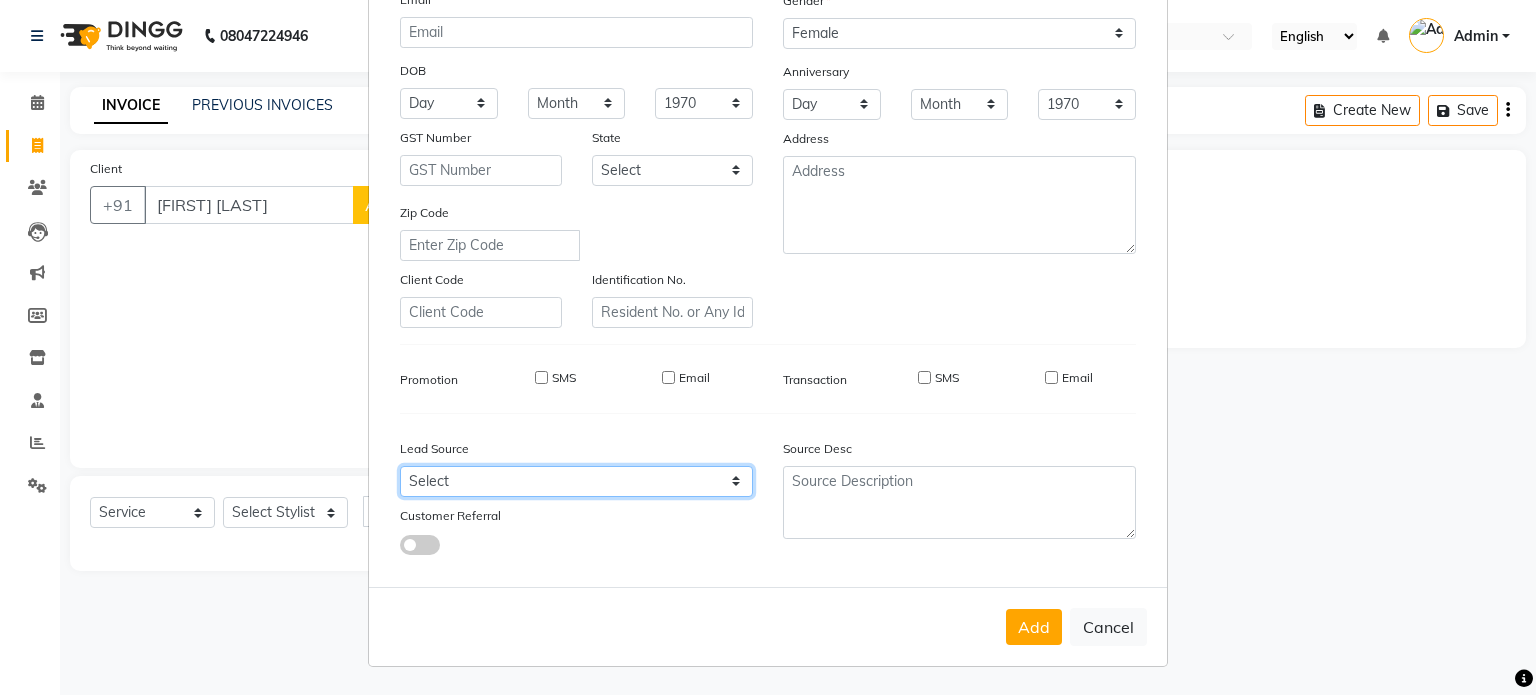select on "47322" 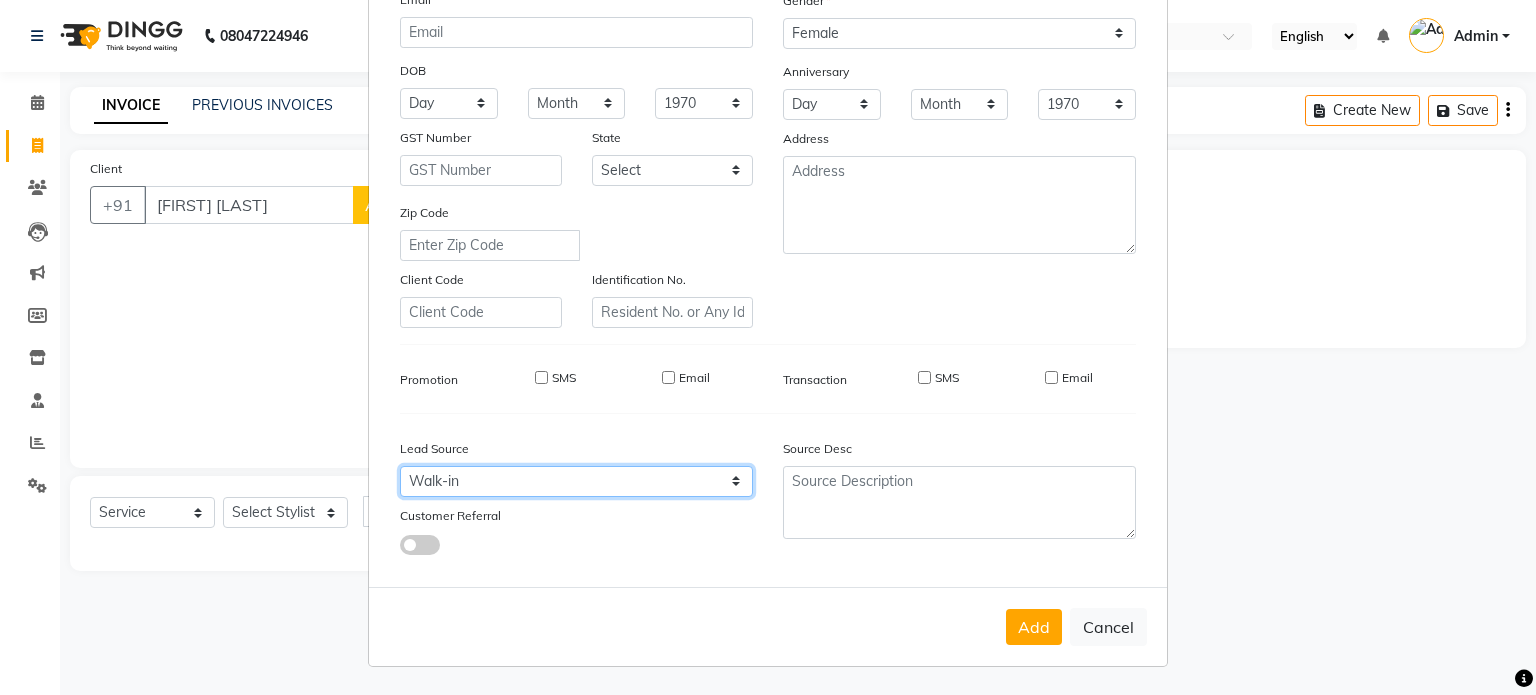 click on "Select Walk-in Referral Internet Friend Word of Mouth Advertisement Facebook JustDial Google Other" at bounding box center [576, 481] 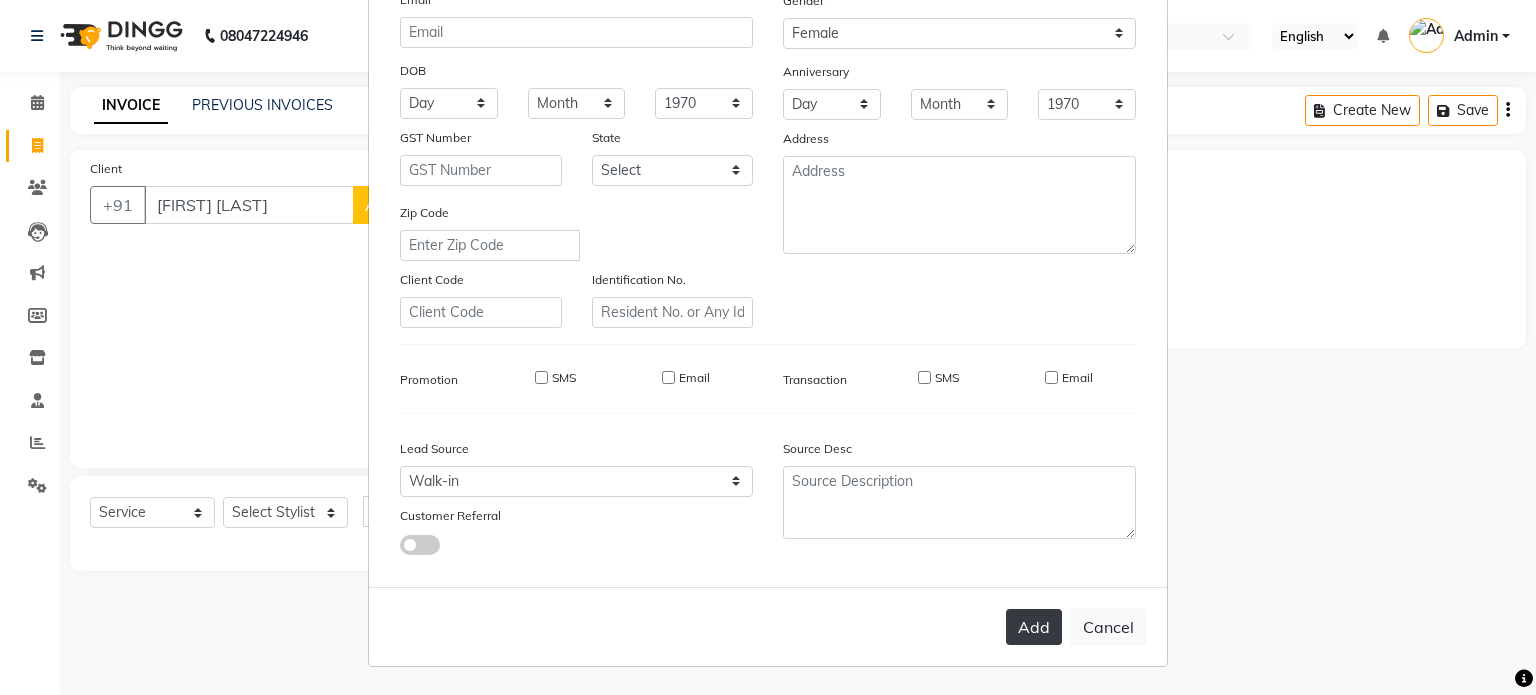 click on "Add" at bounding box center (1034, 627) 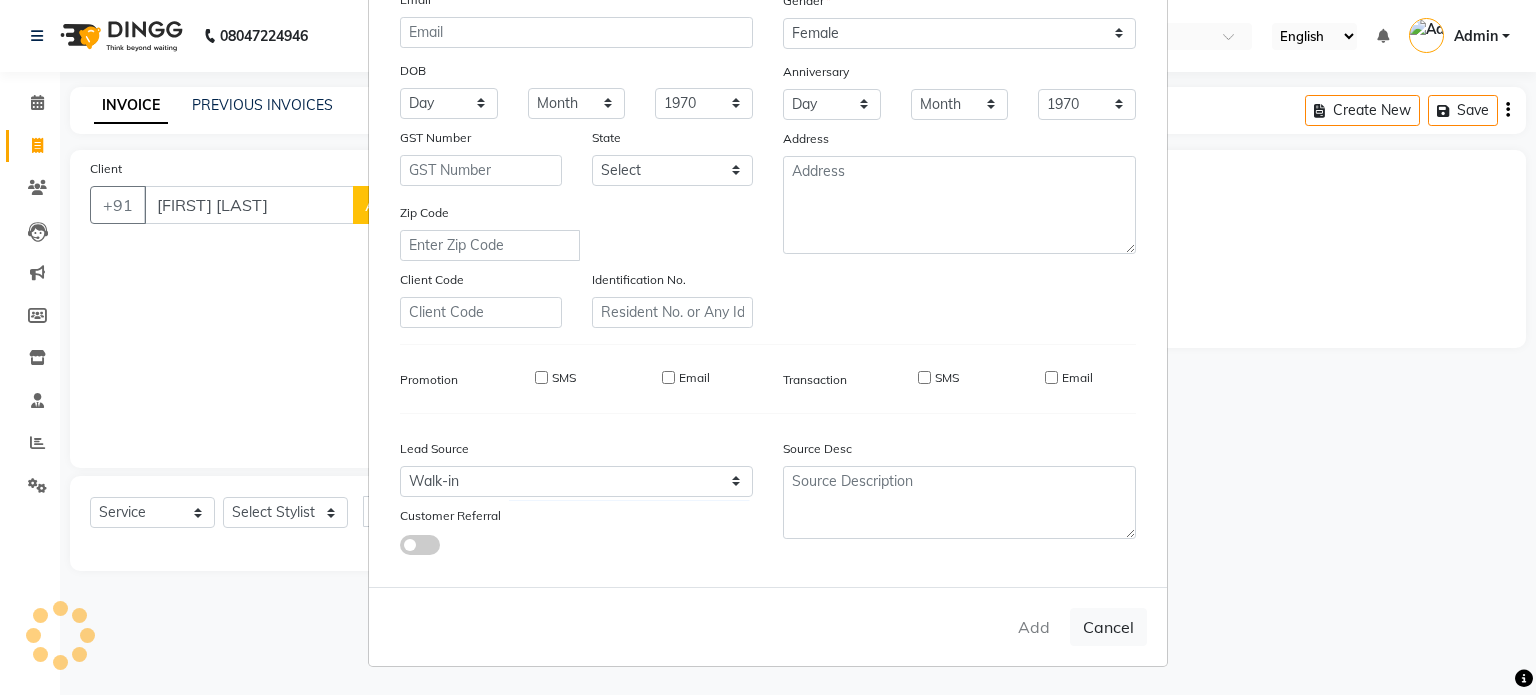 type on "[PHONE]" 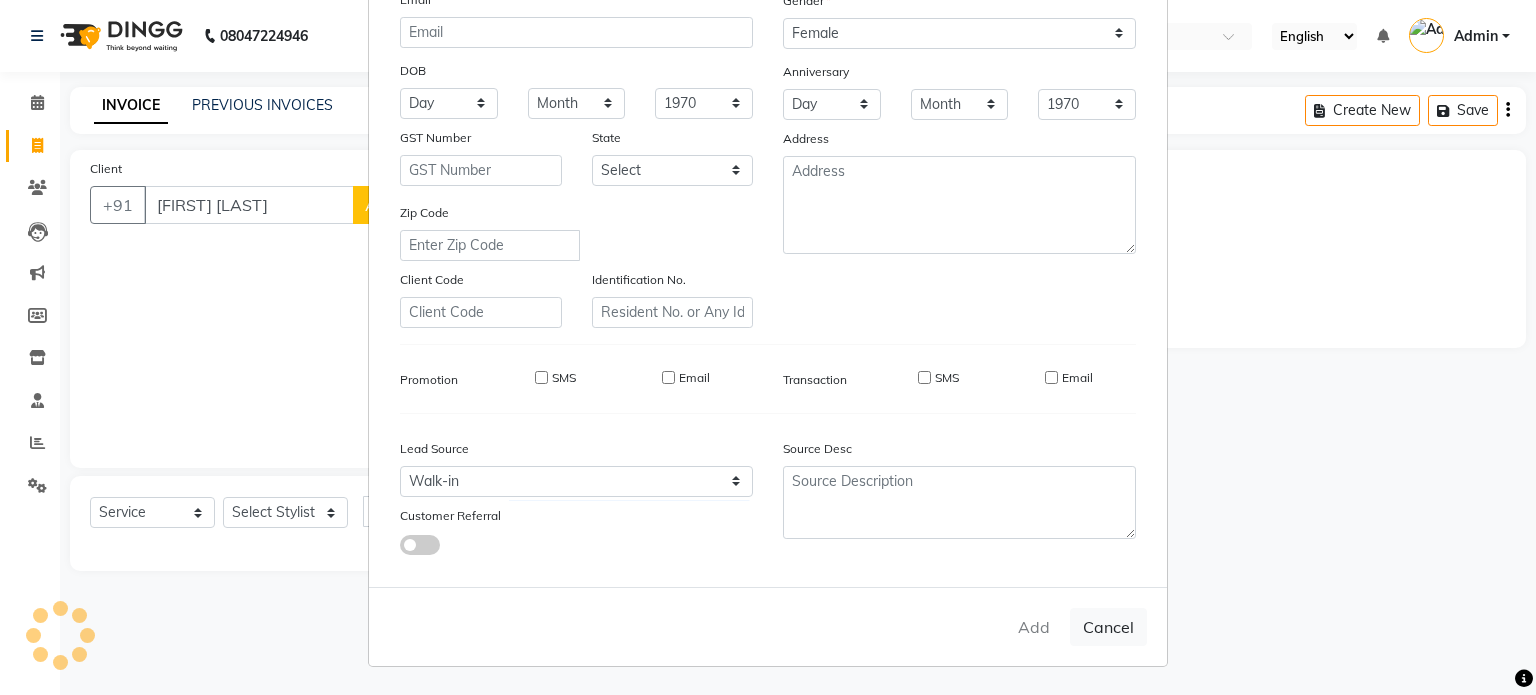 type 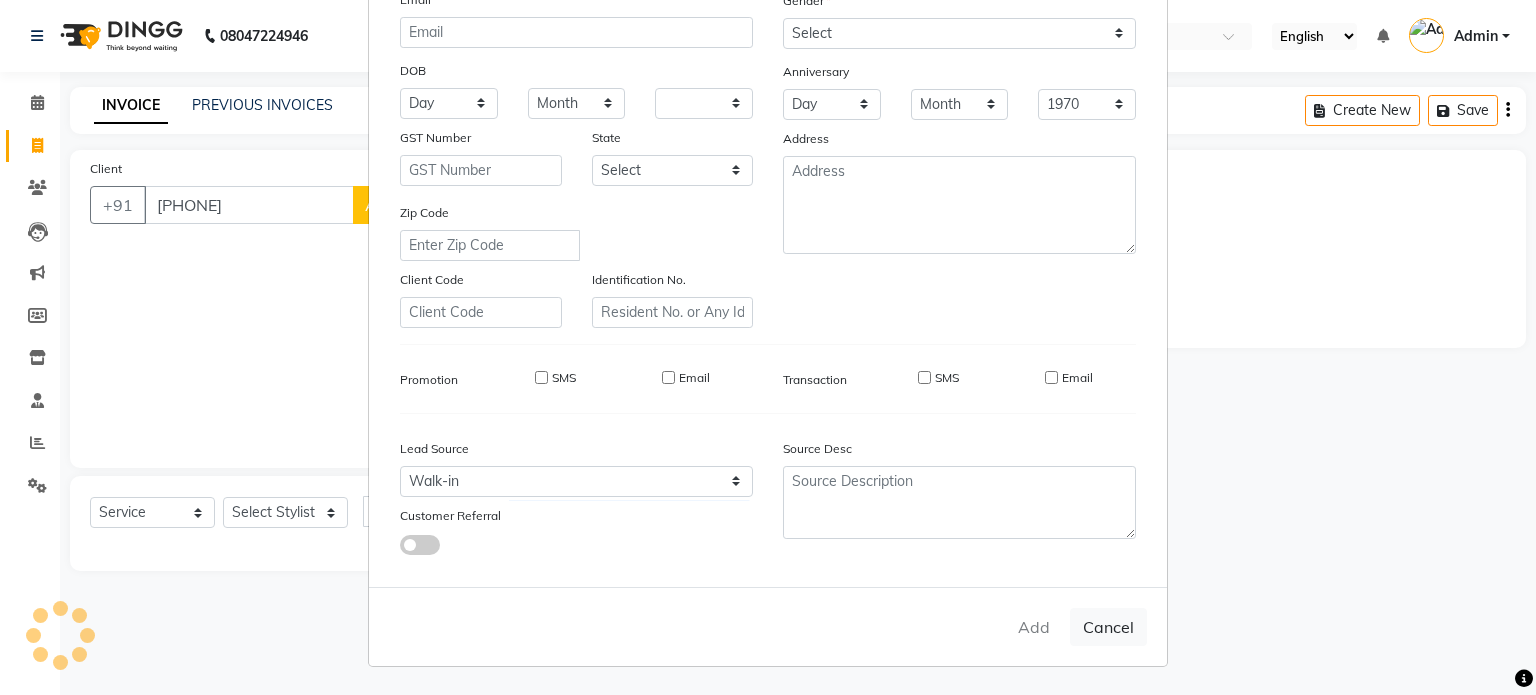 select 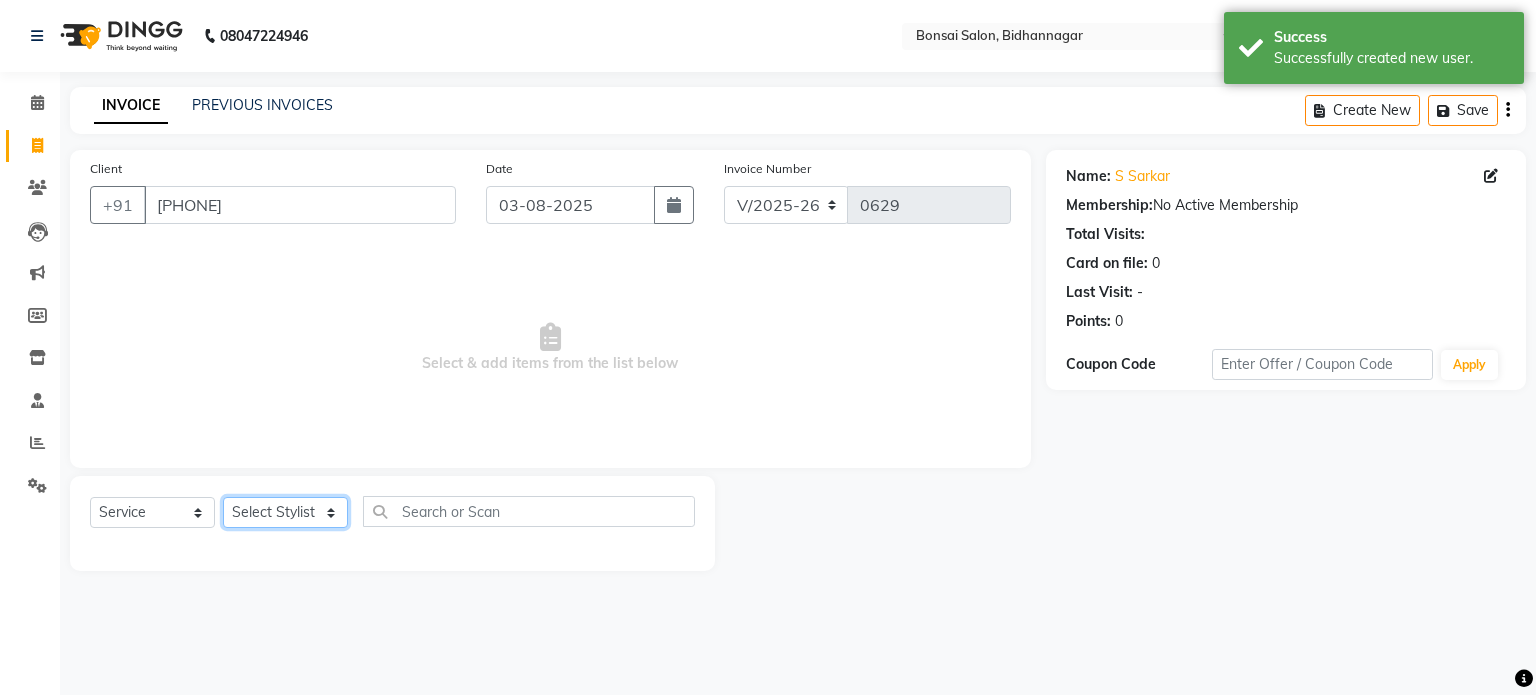 click on "Select Stylist Erik [FIRST] [LAST] Rohit Pradhan Shoiab Sujata Ghosh" 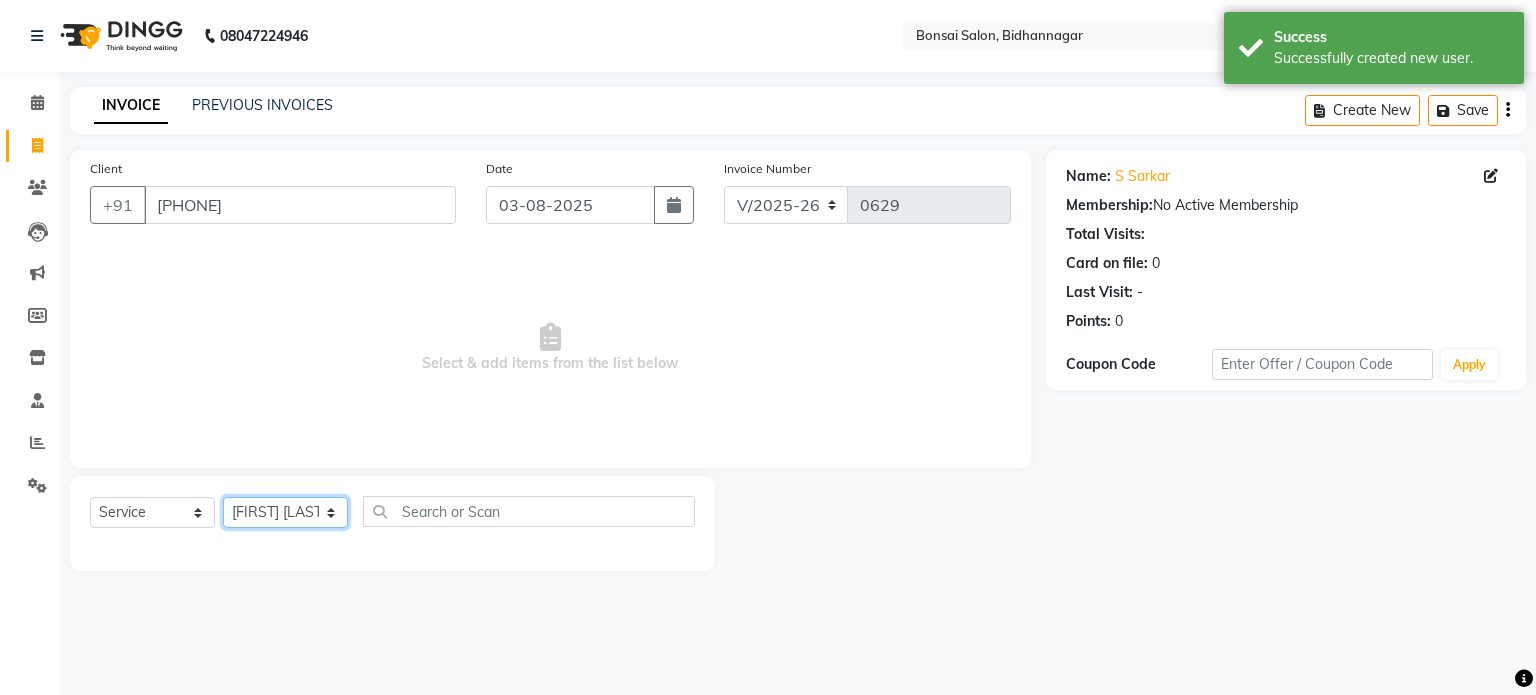 click on "Select Stylist Erik [FIRST] [LAST] Rohit Pradhan Shoiab Sujata Ghosh" 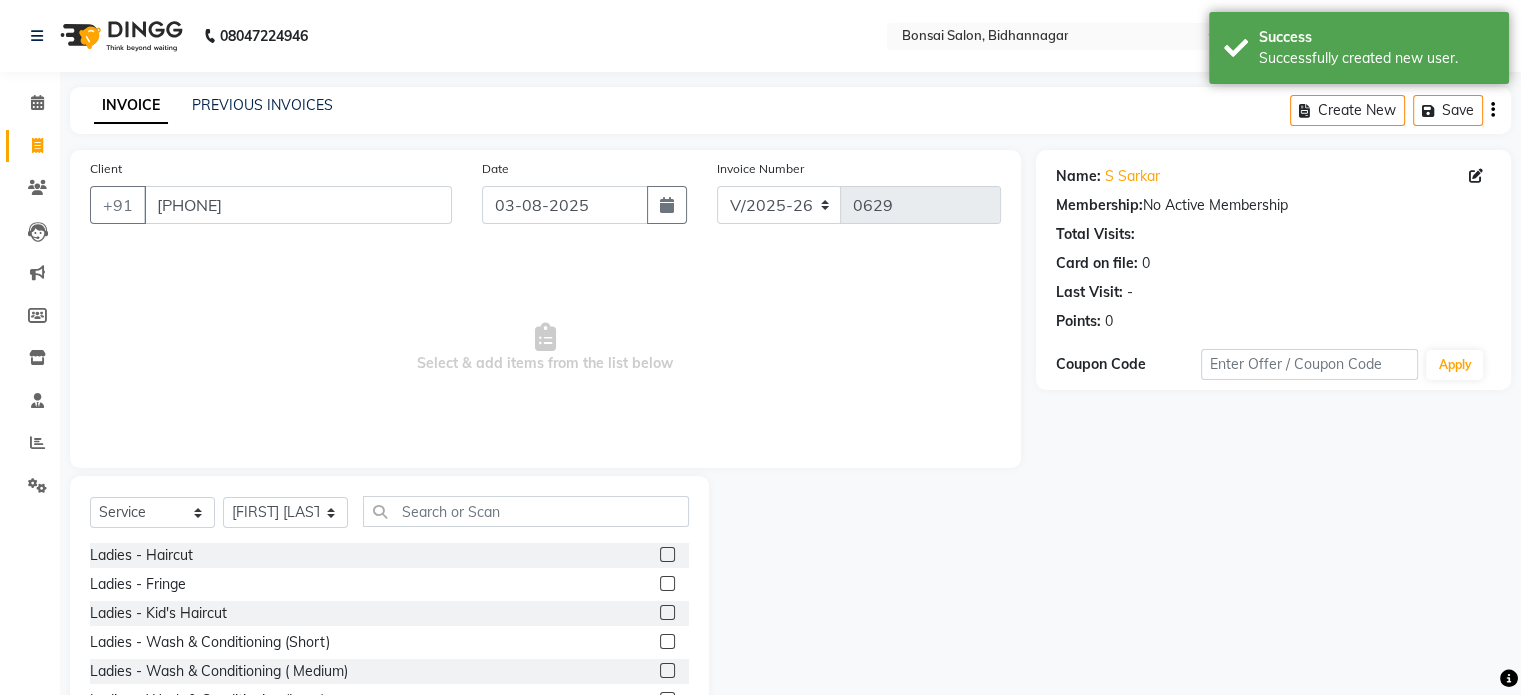 click 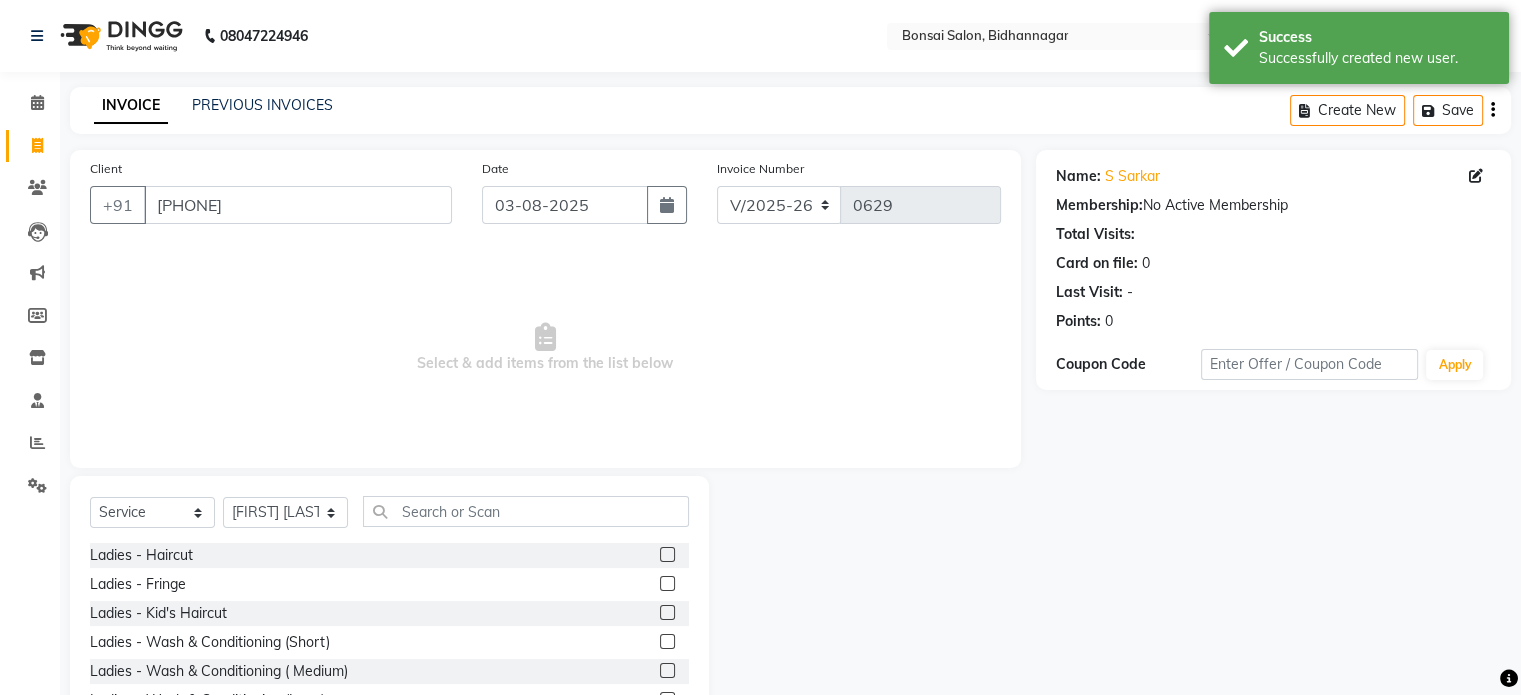 click at bounding box center (666, 613) 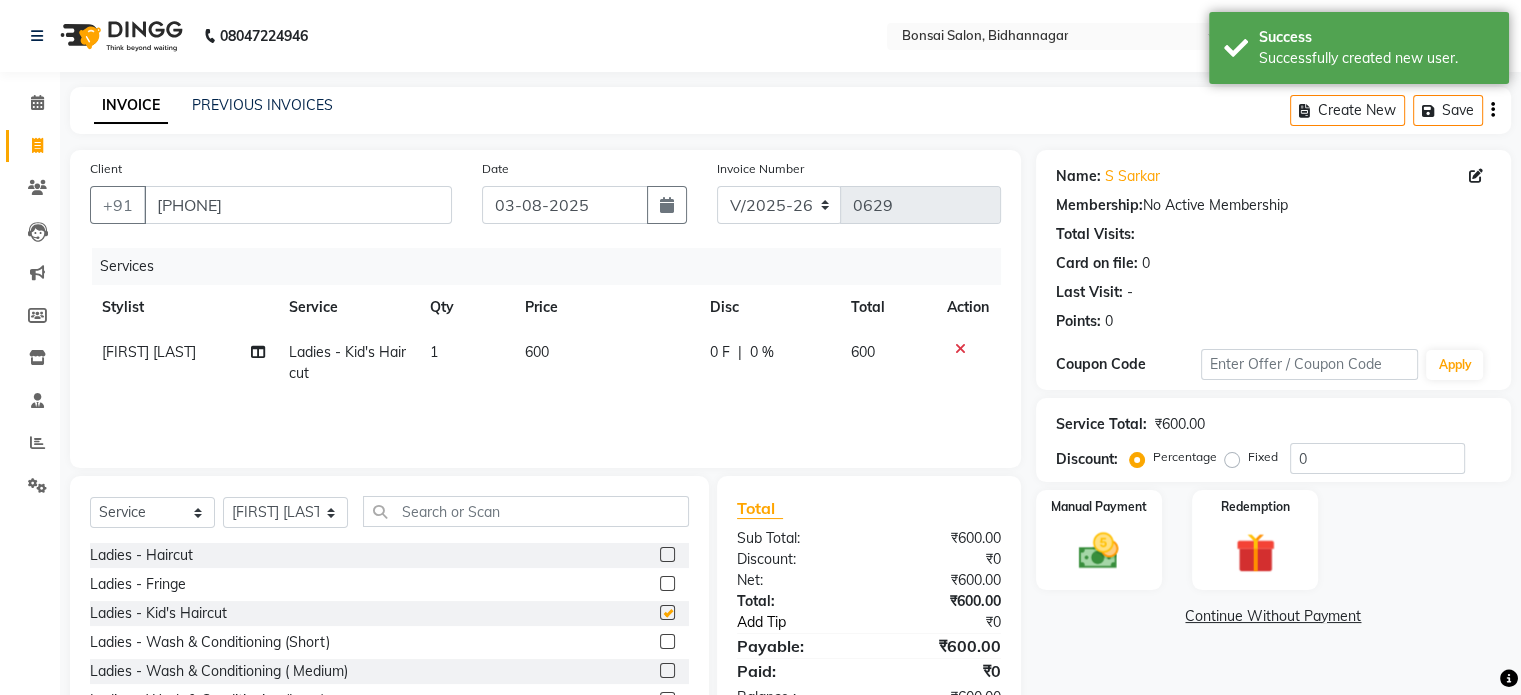checkbox on "false" 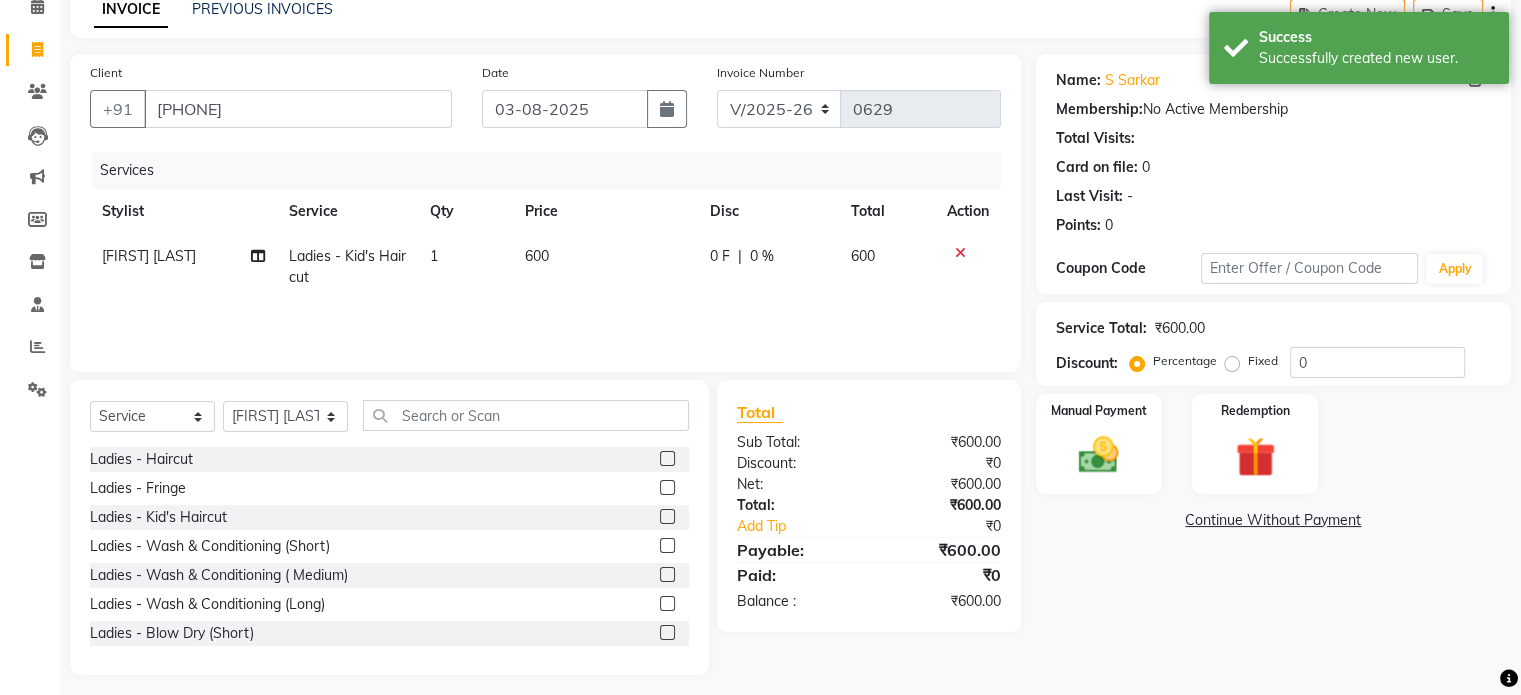 scroll, scrollTop: 106, scrollLeft: 0, axis: vertical 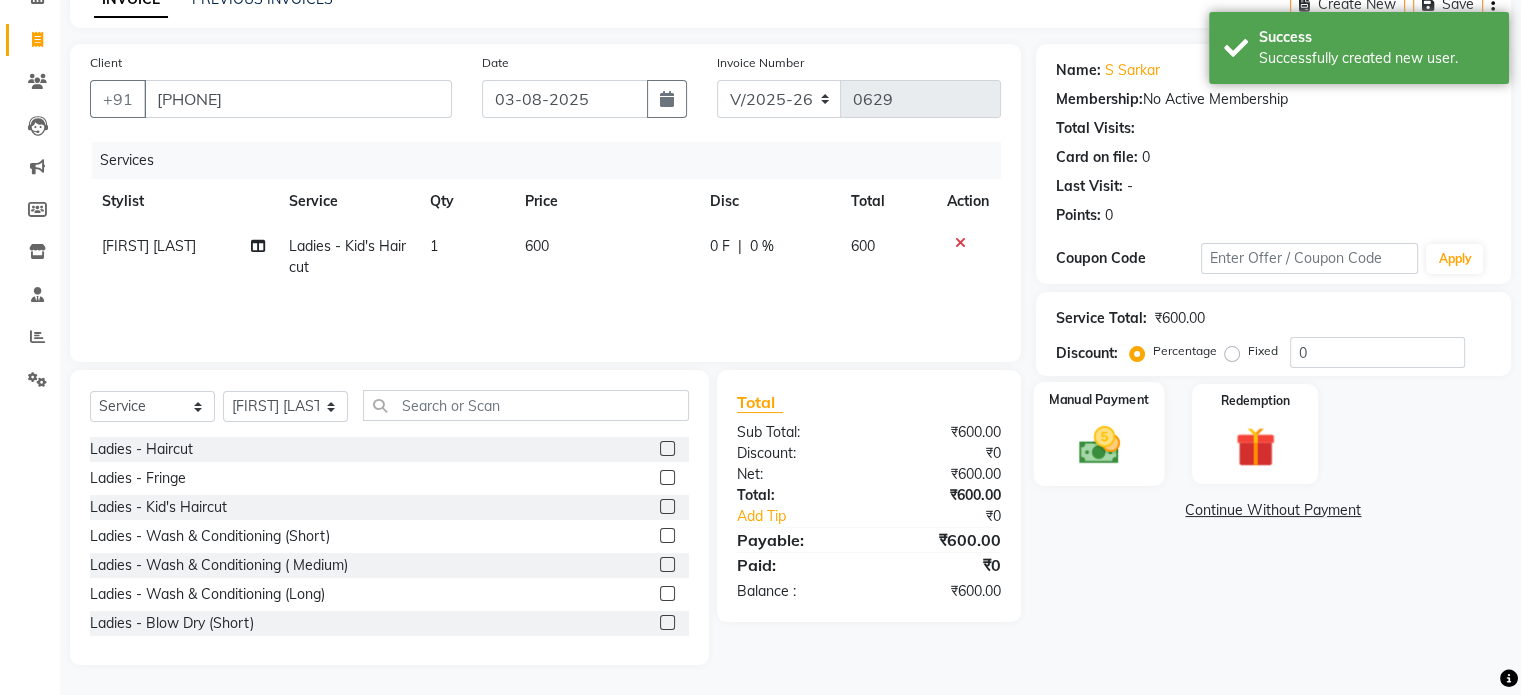 click 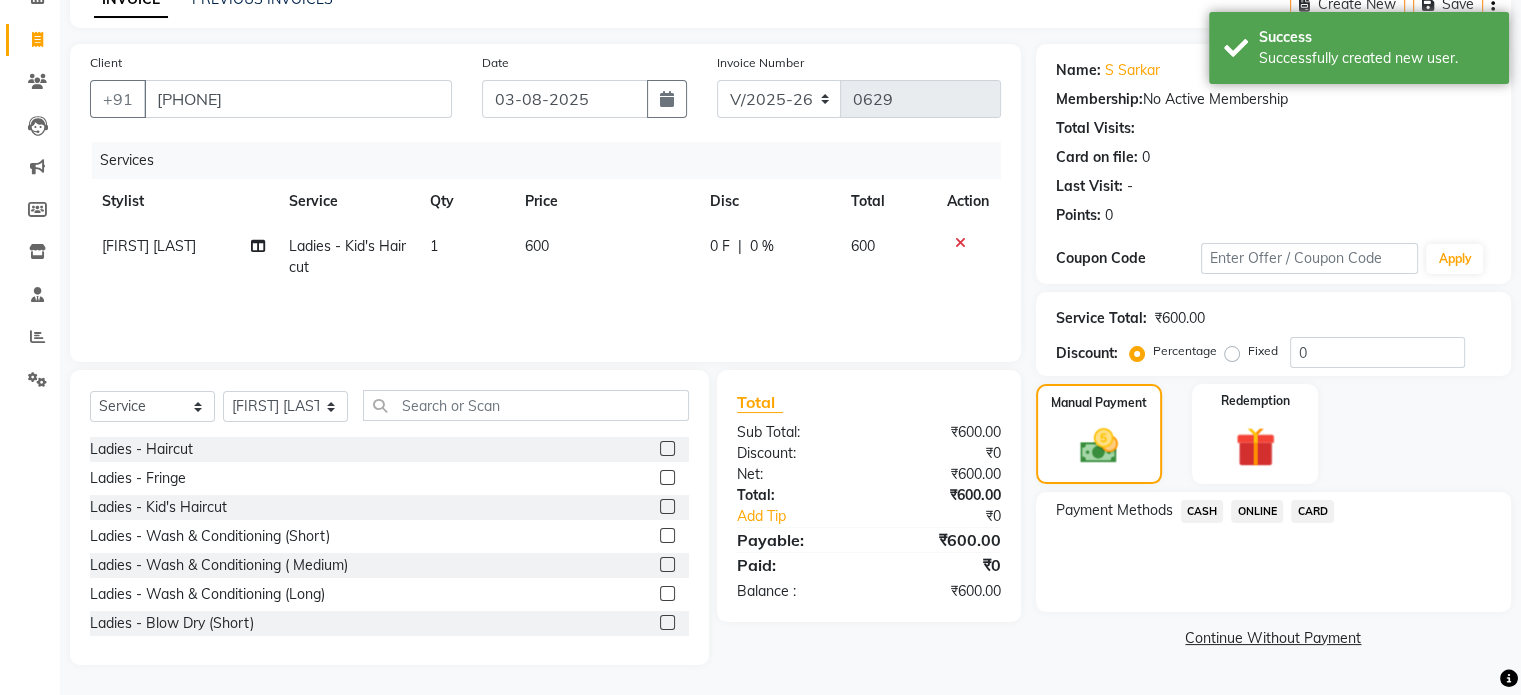 click on "ONLINE" 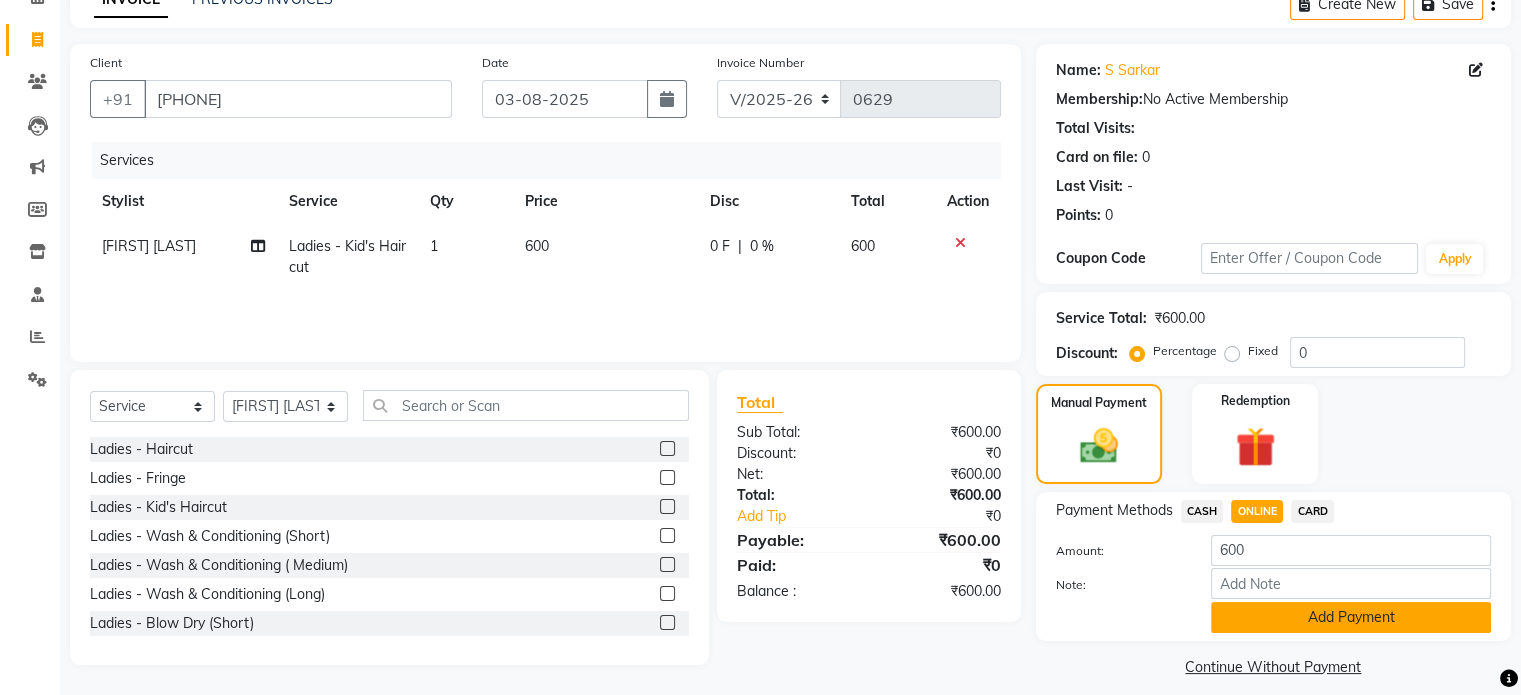 click on "Add Payment" 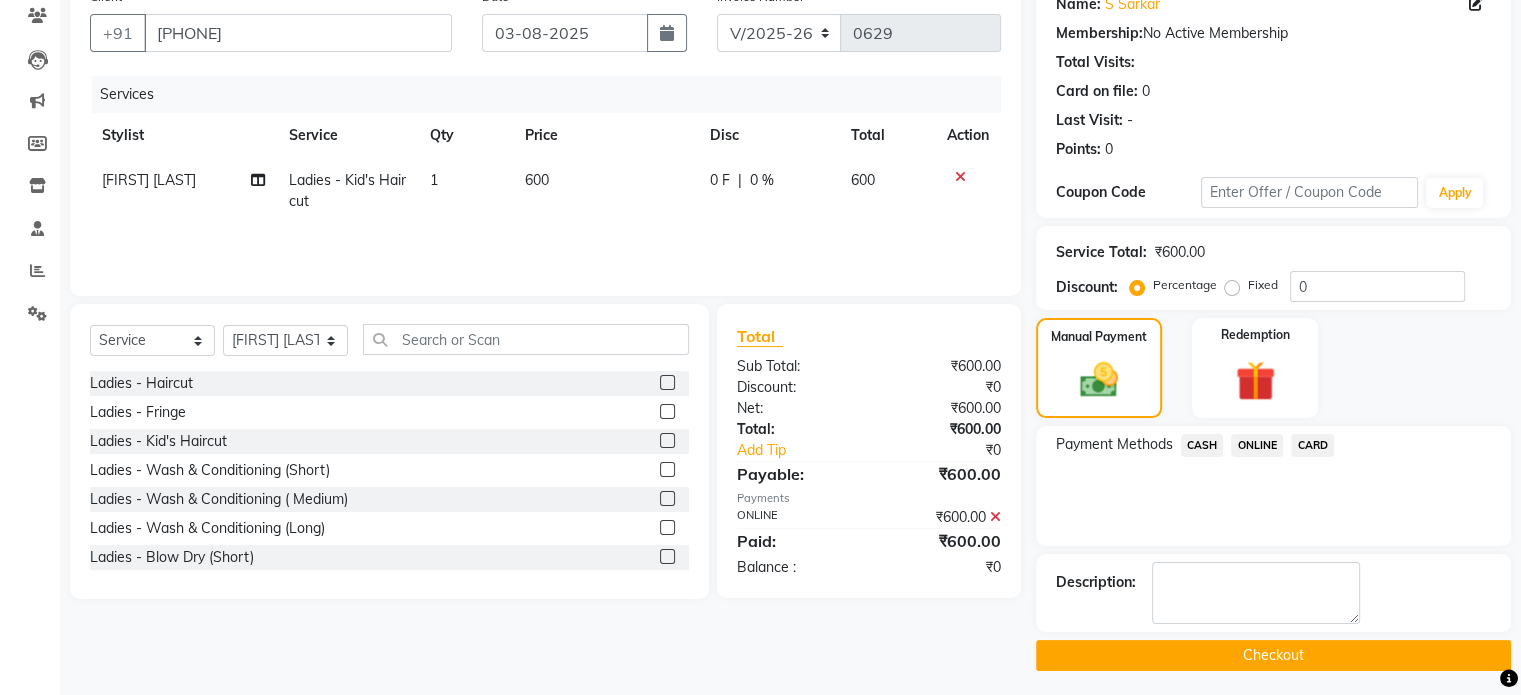 scroll, scrollTop: 176, scrollLeft: 0, axis: vertical 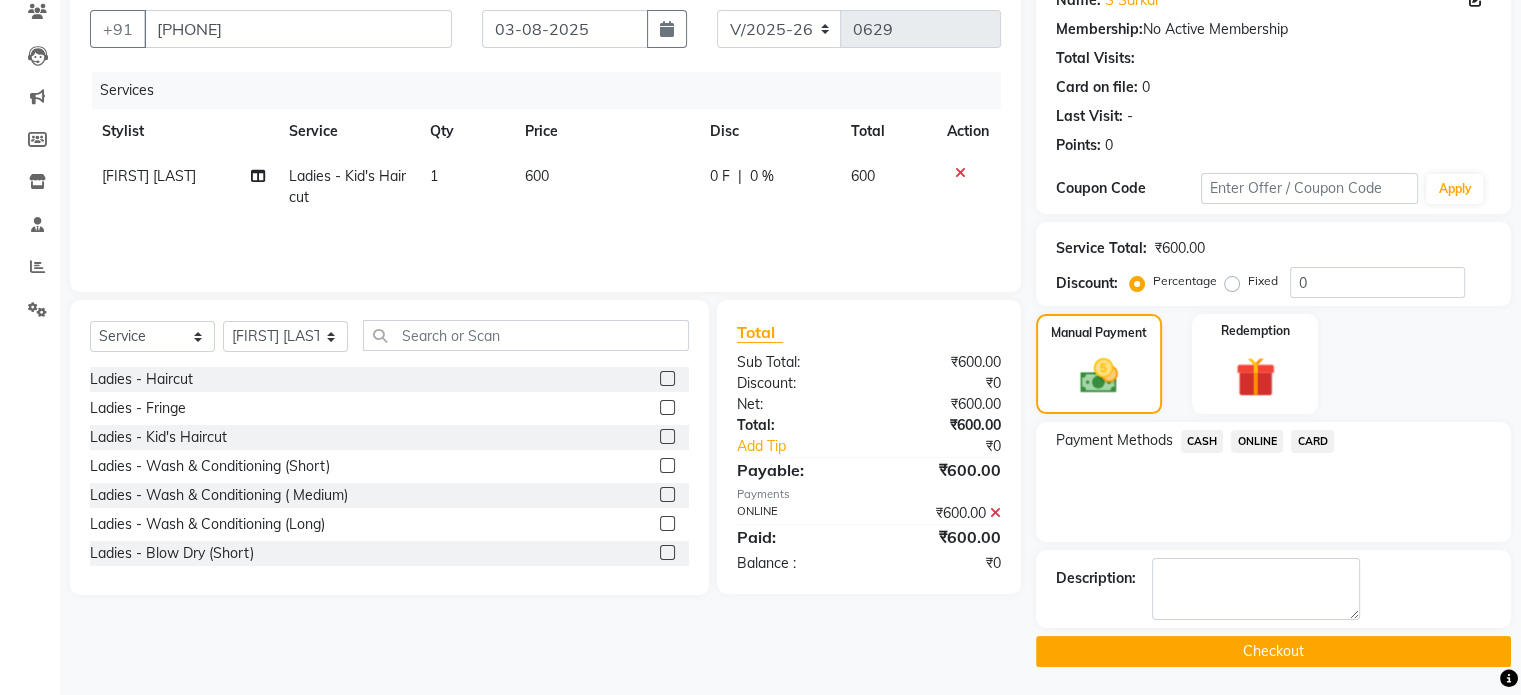 click on "Checkout" 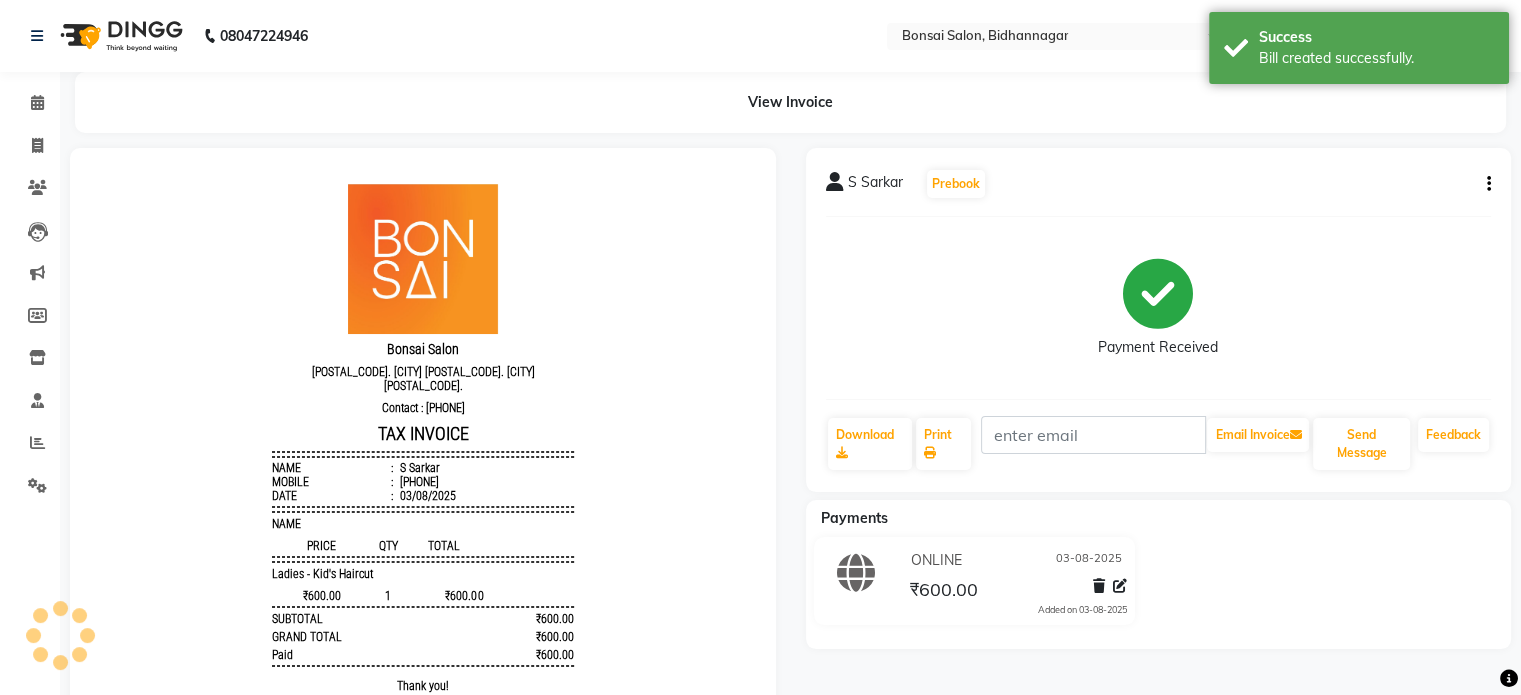 scroll, scrollTop: 0, scrollLeft: 0, axis: both 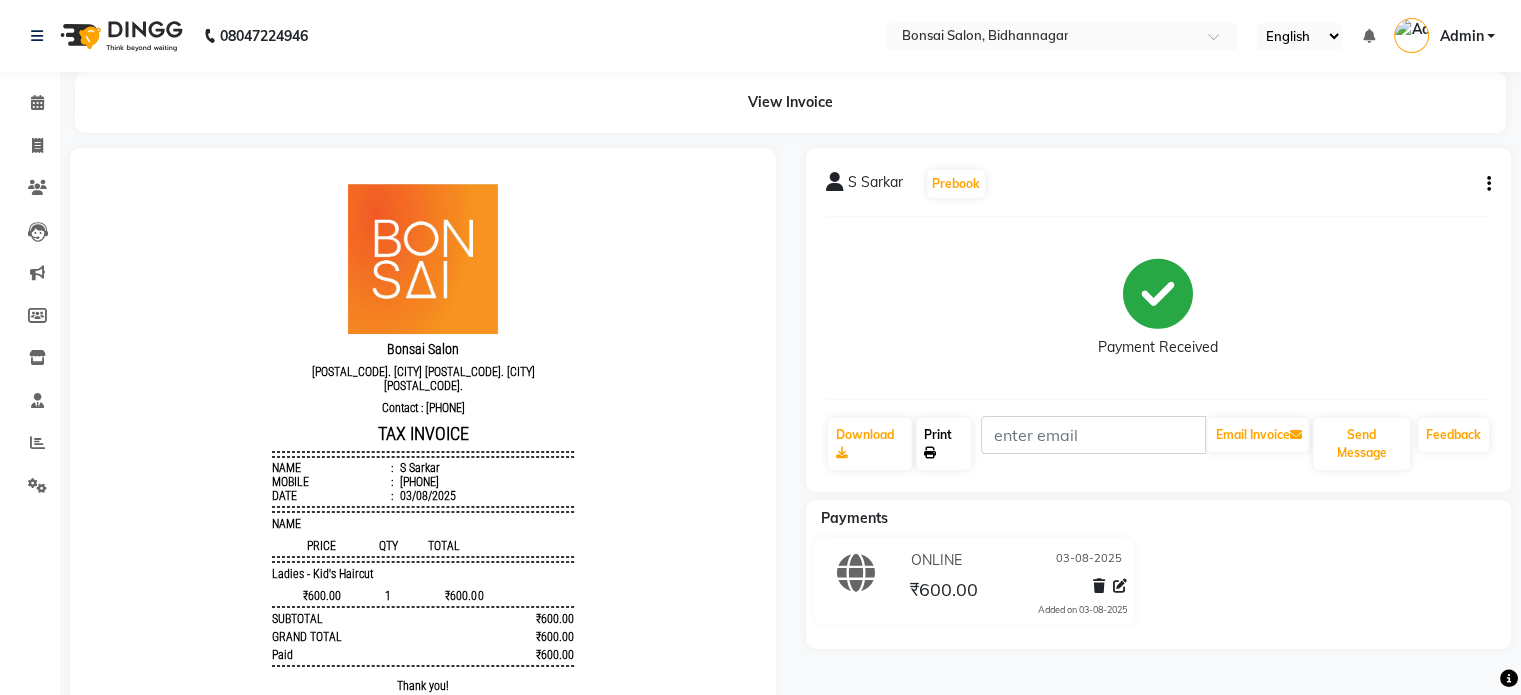 click on "Print" 